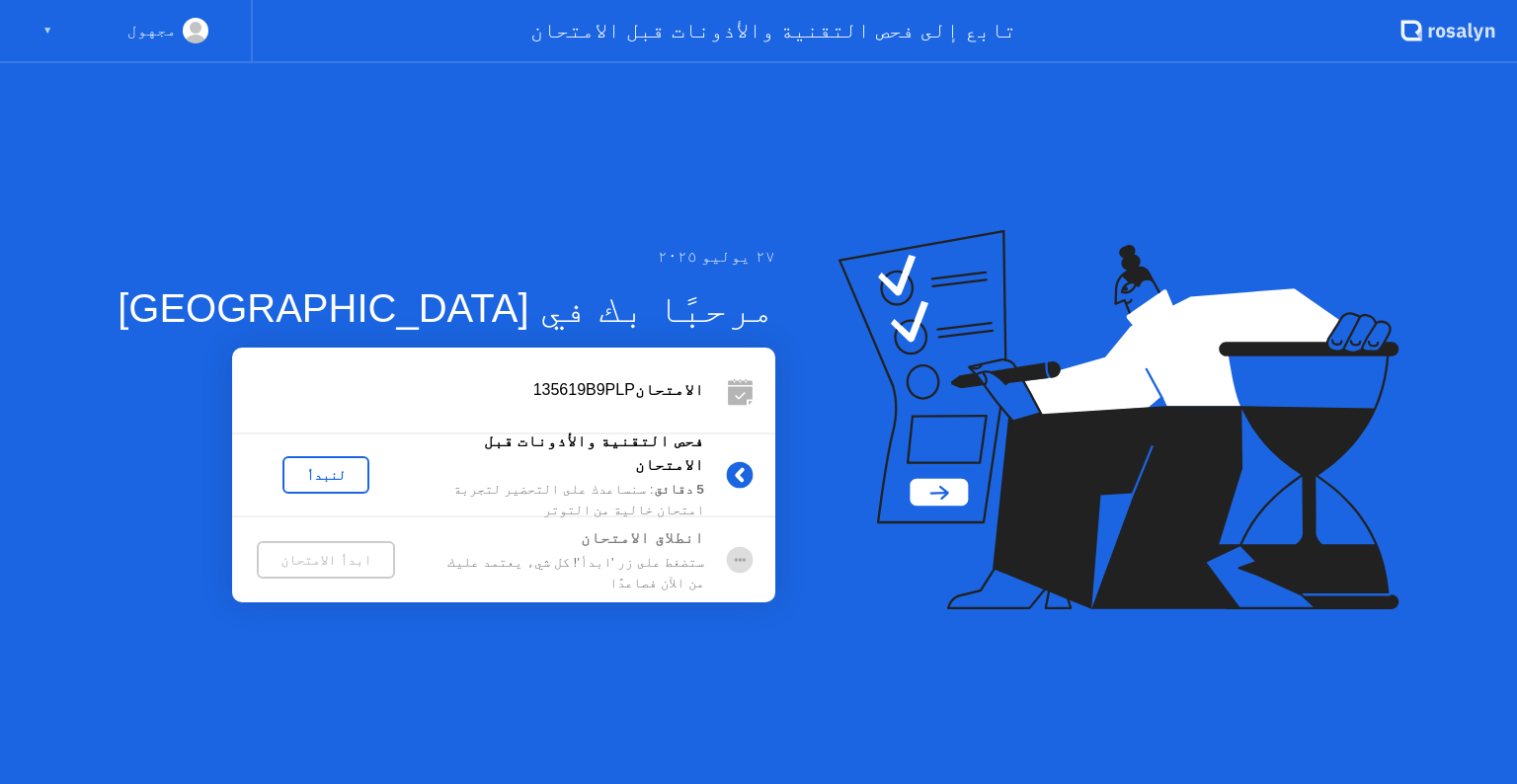 scroll, scrollTop: 0, scrollLeft: 0, axis: both 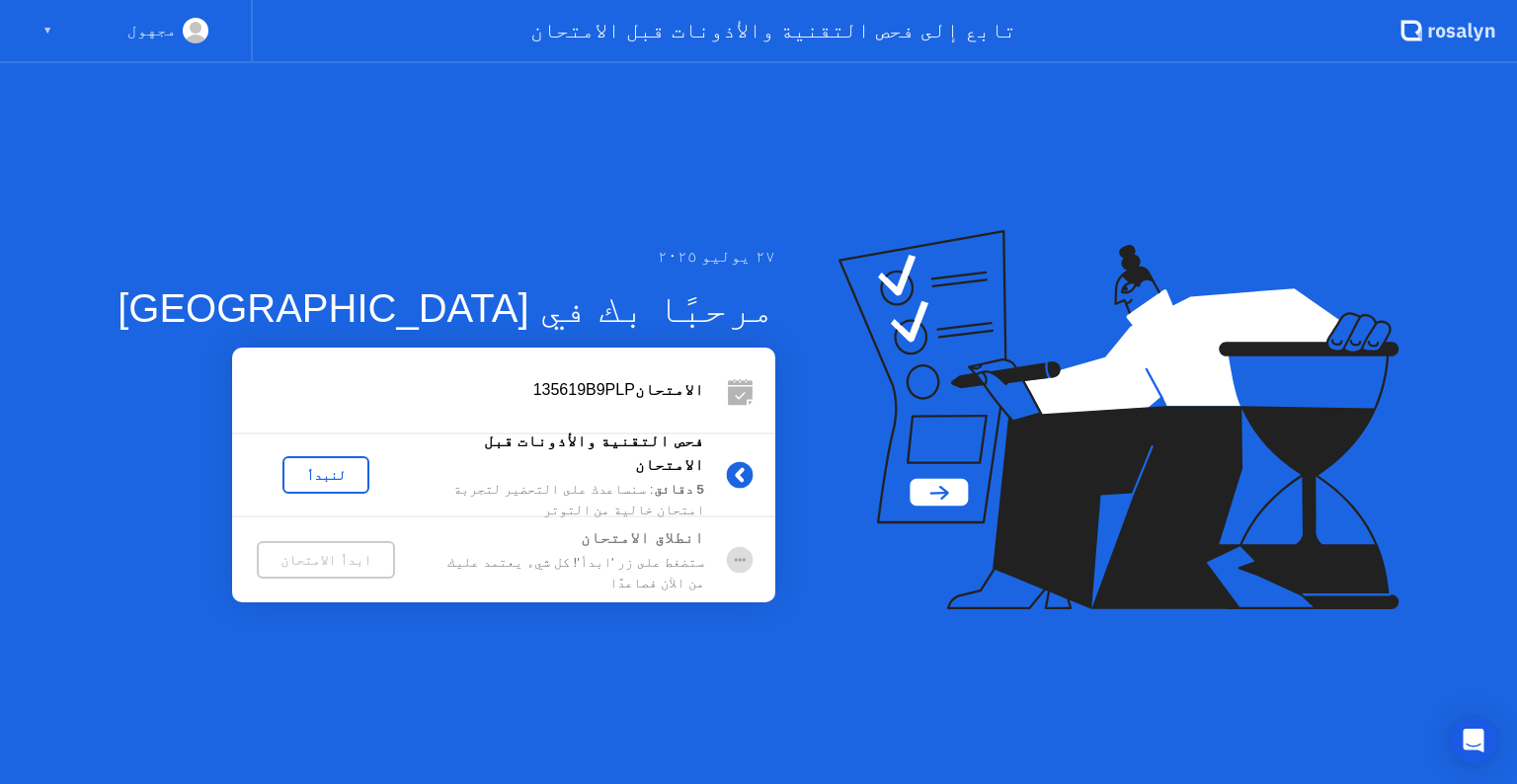 click on "لنبدأ" 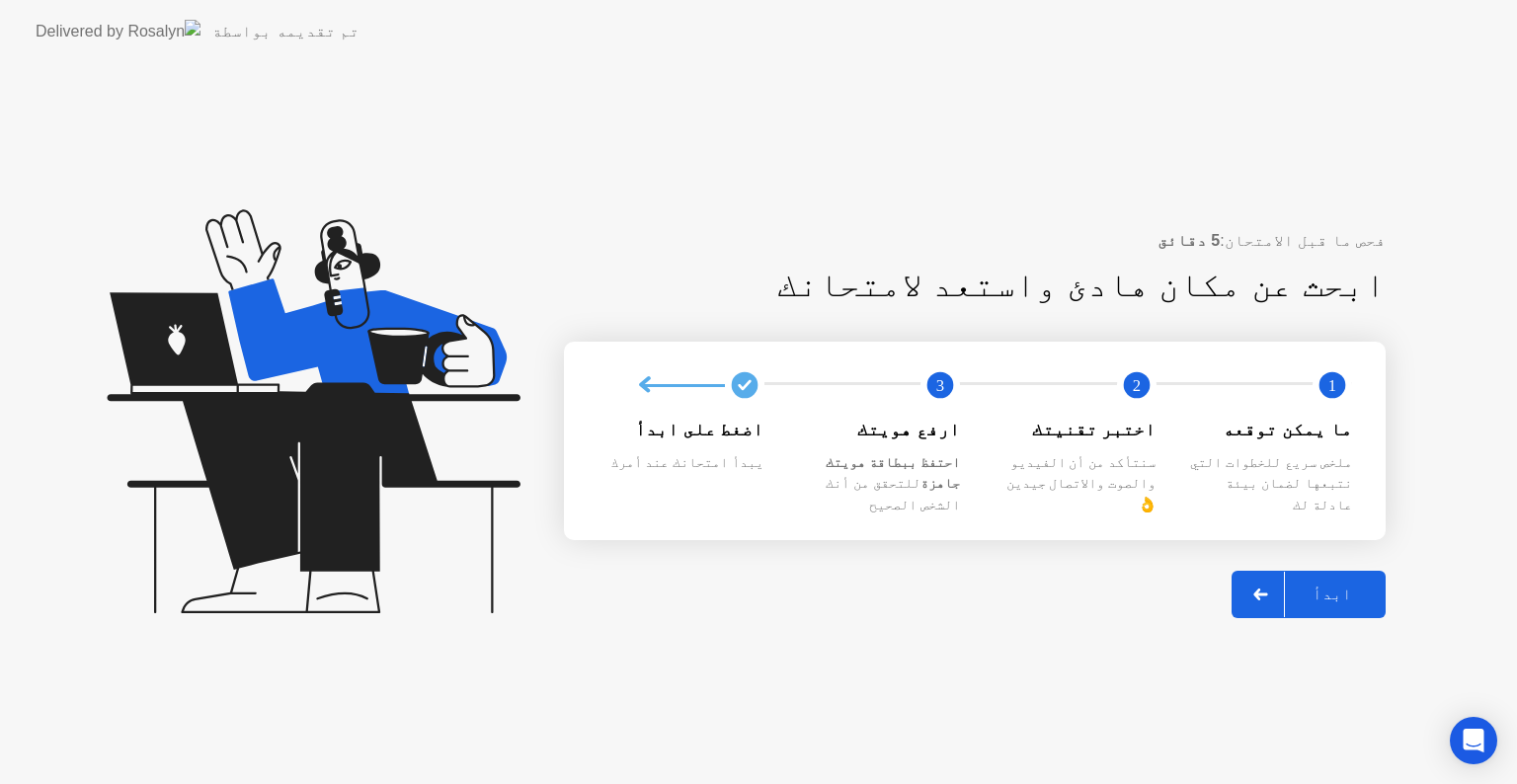 click 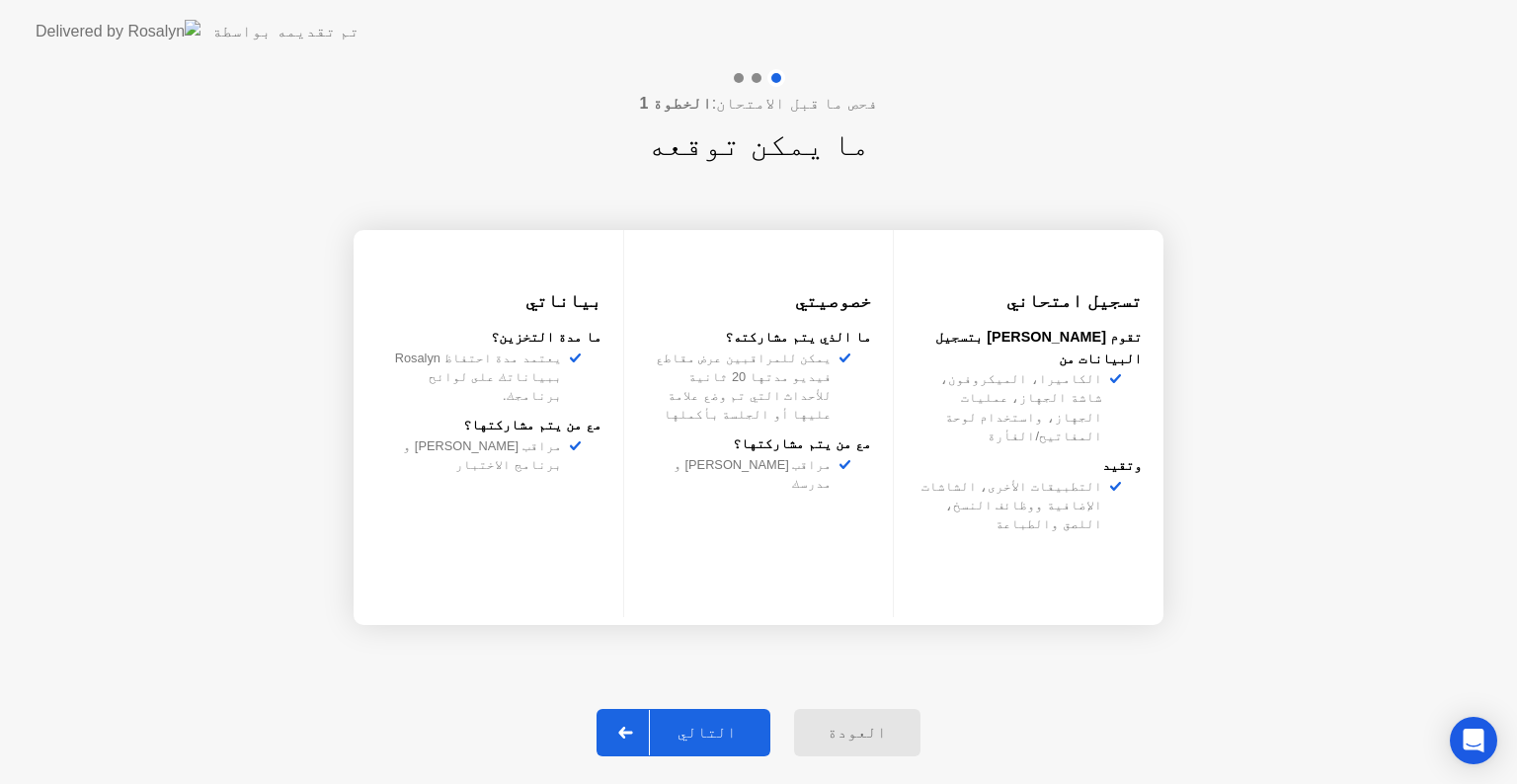 click on "التالي" 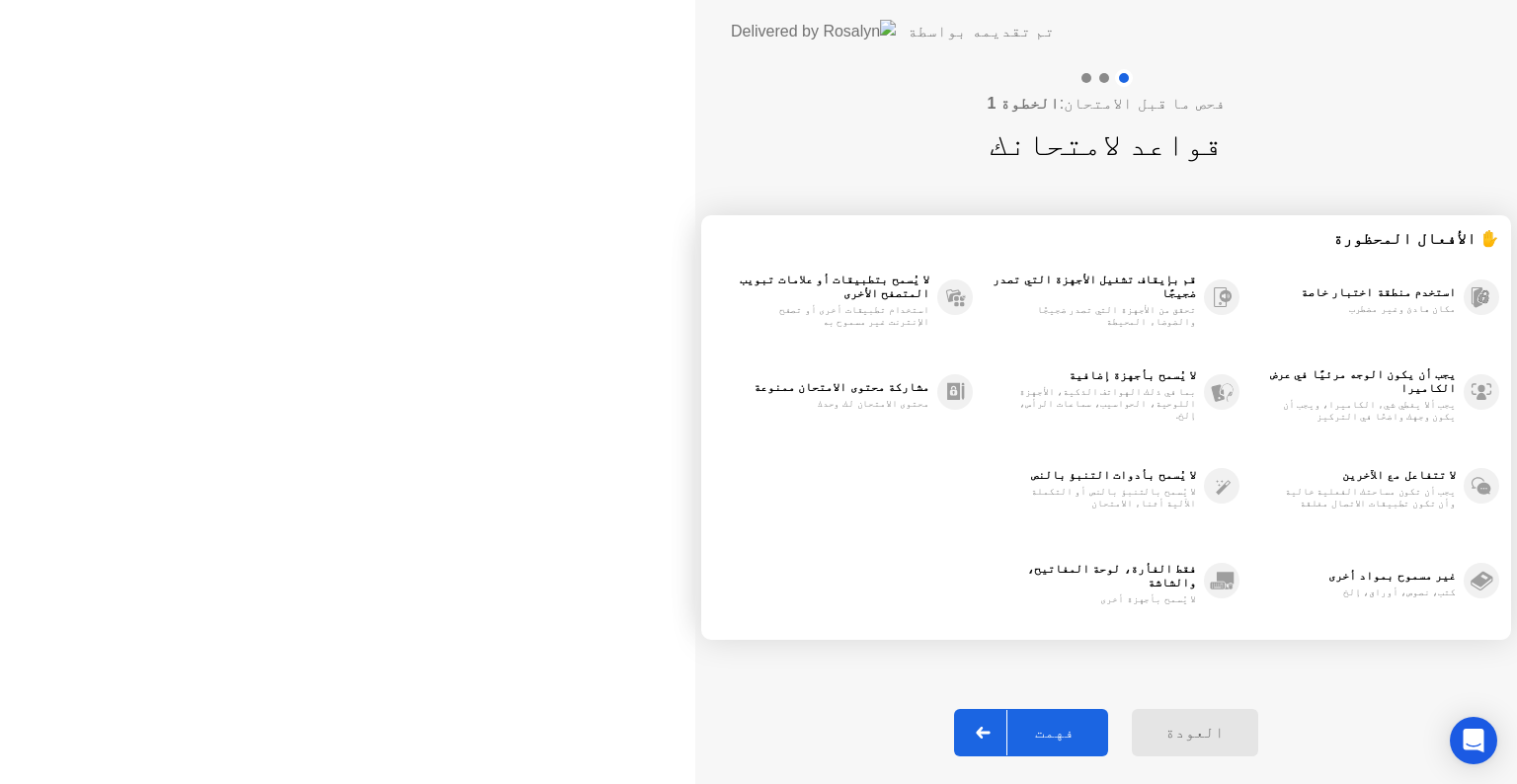 click on "فهمت" 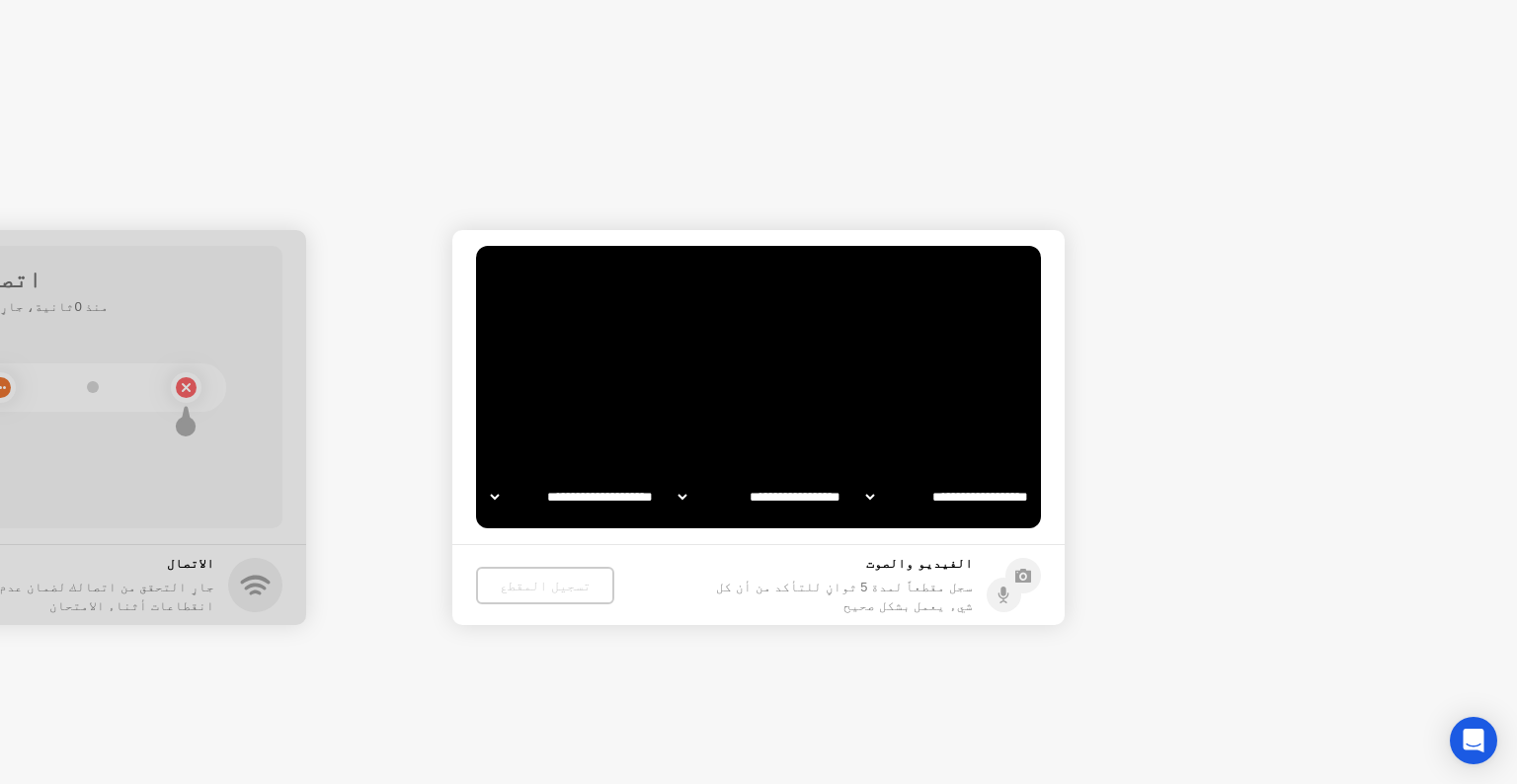 select on "**********" 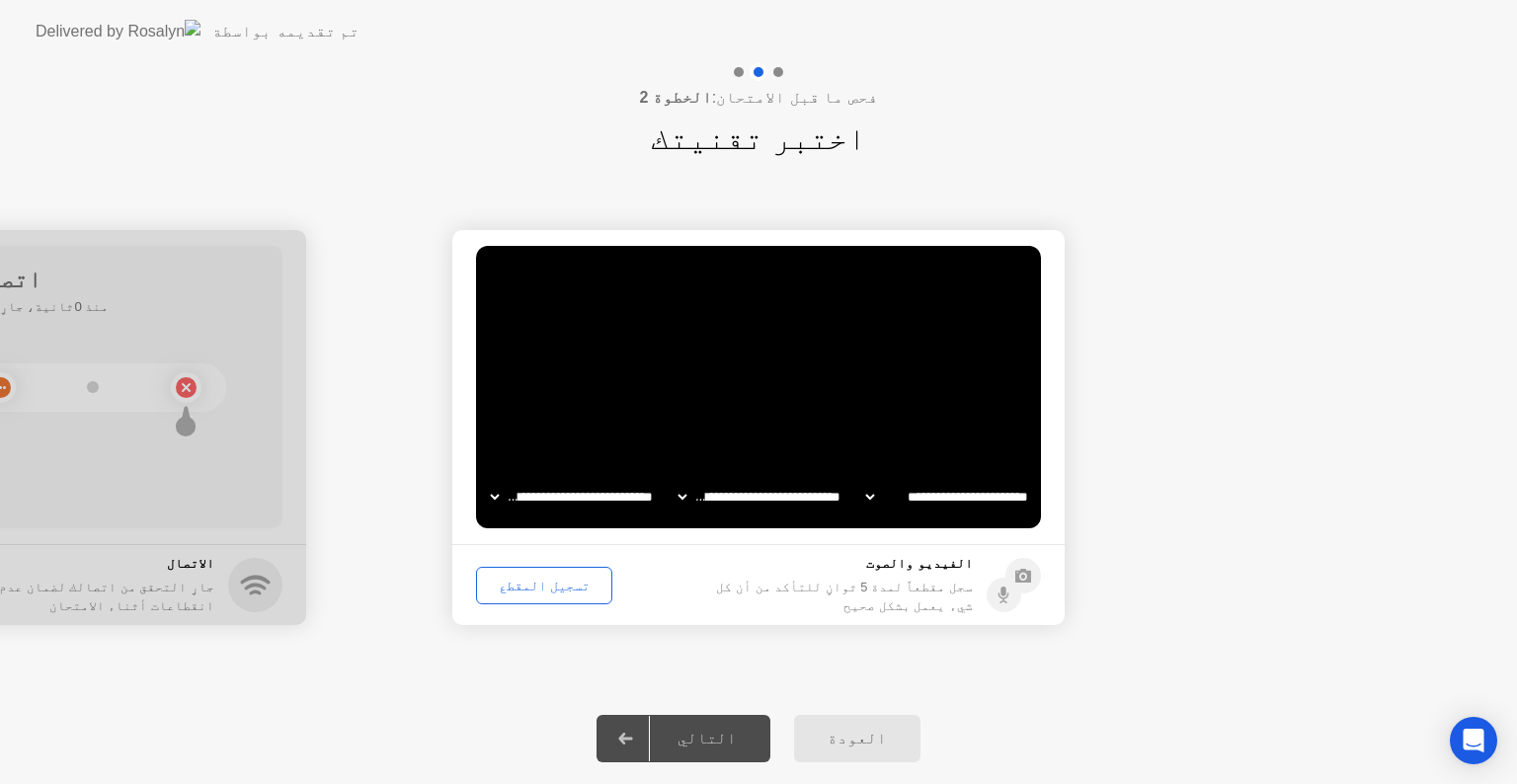click 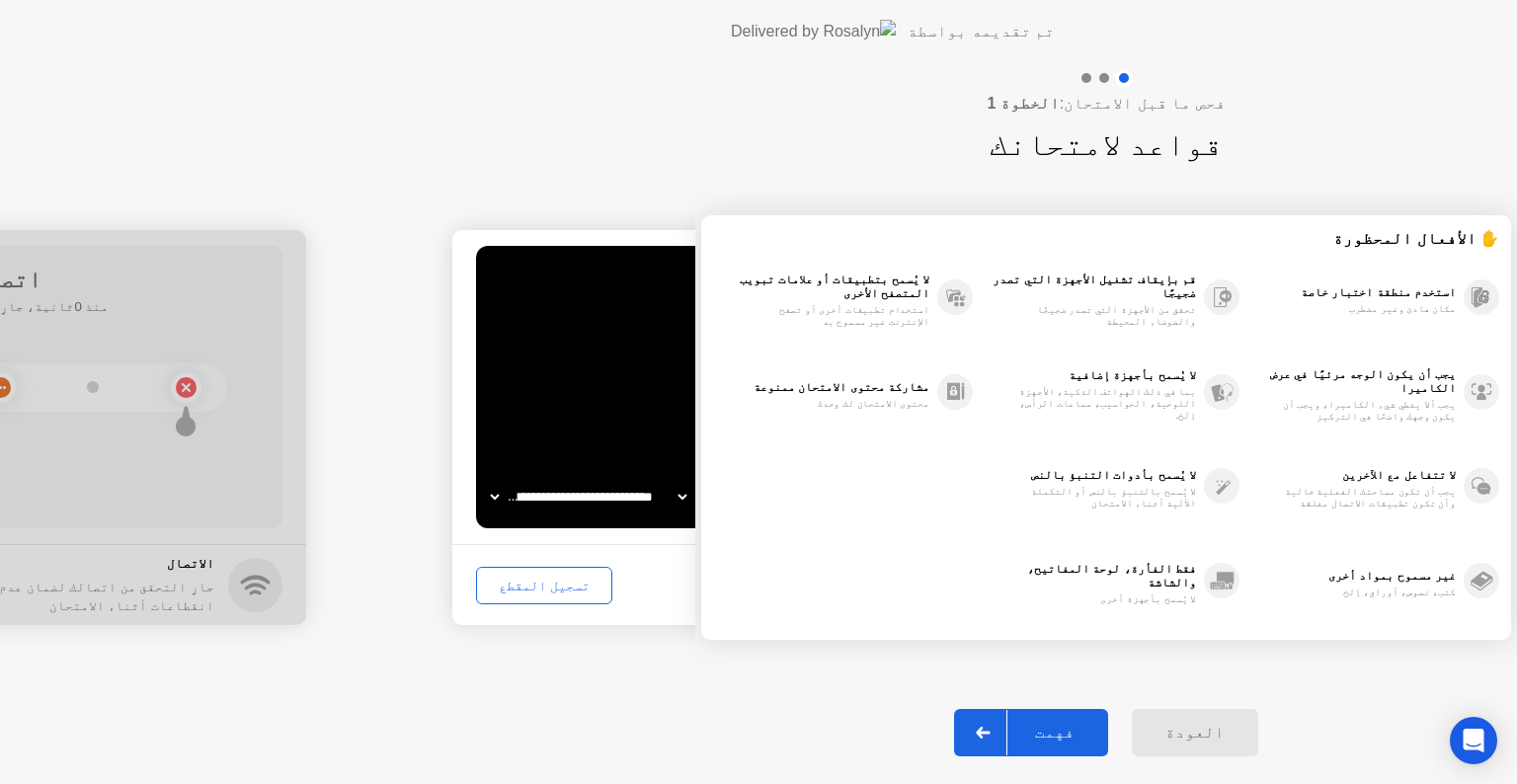 click on "العودة" 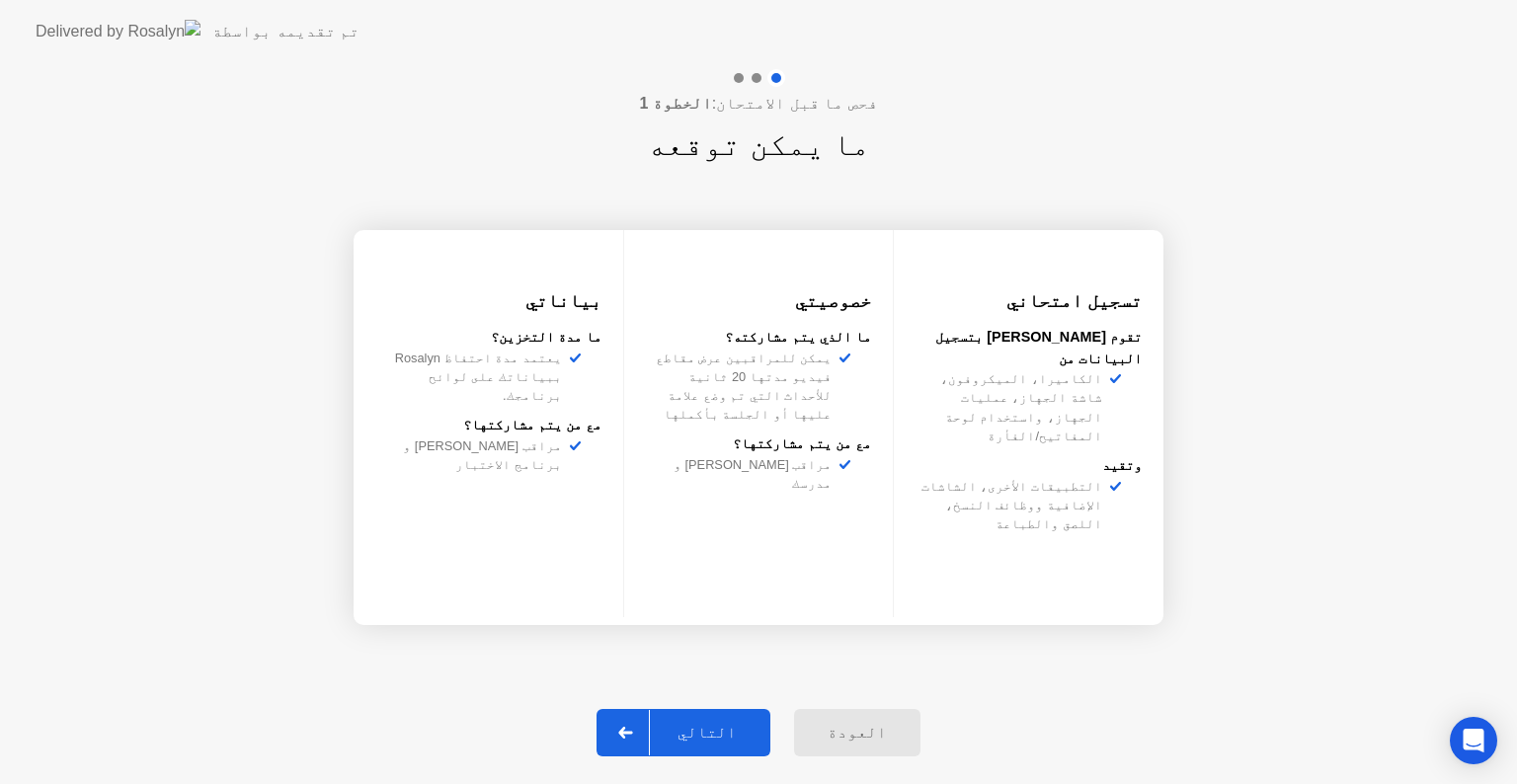 click on "العودة" 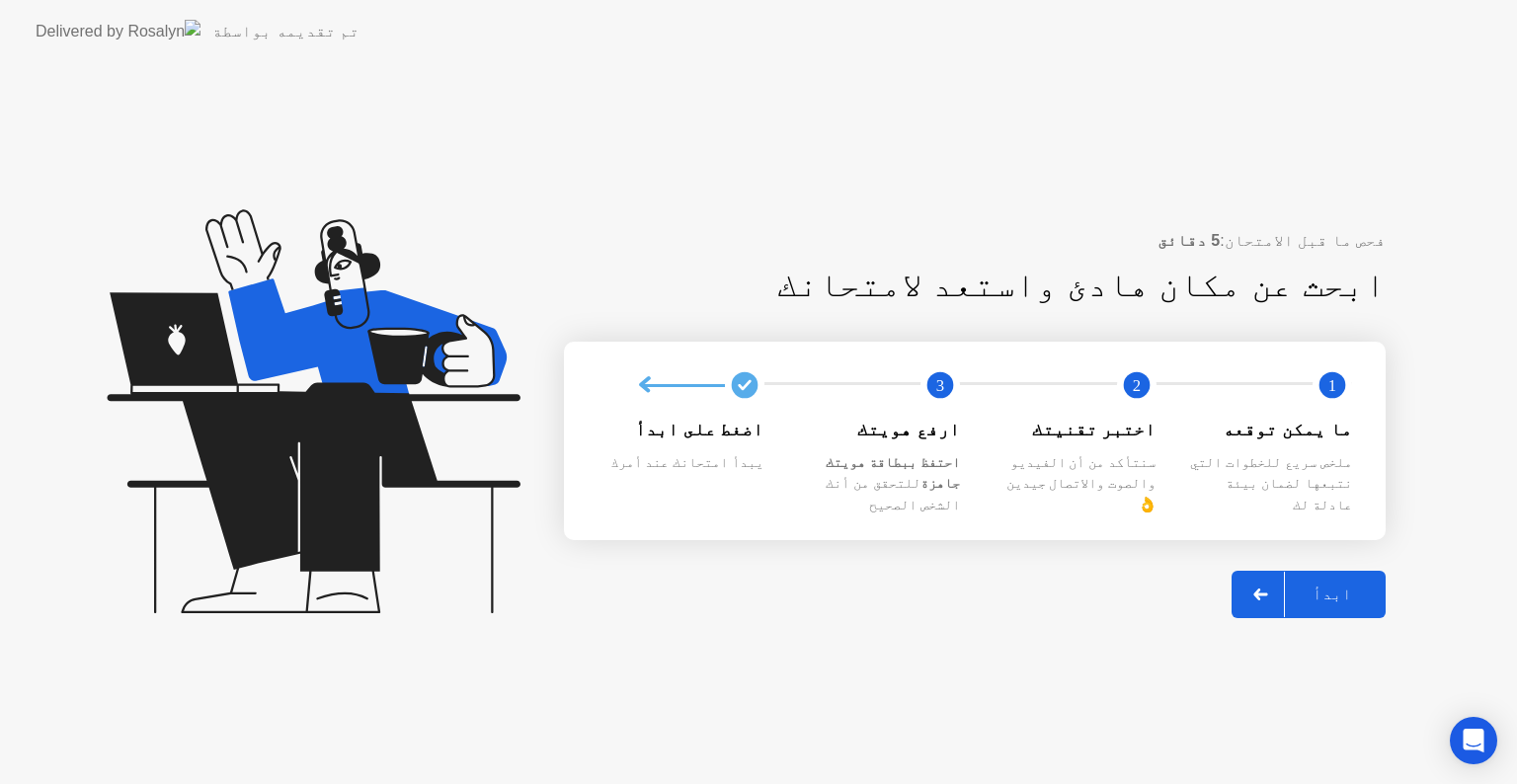click on "ابدأ" 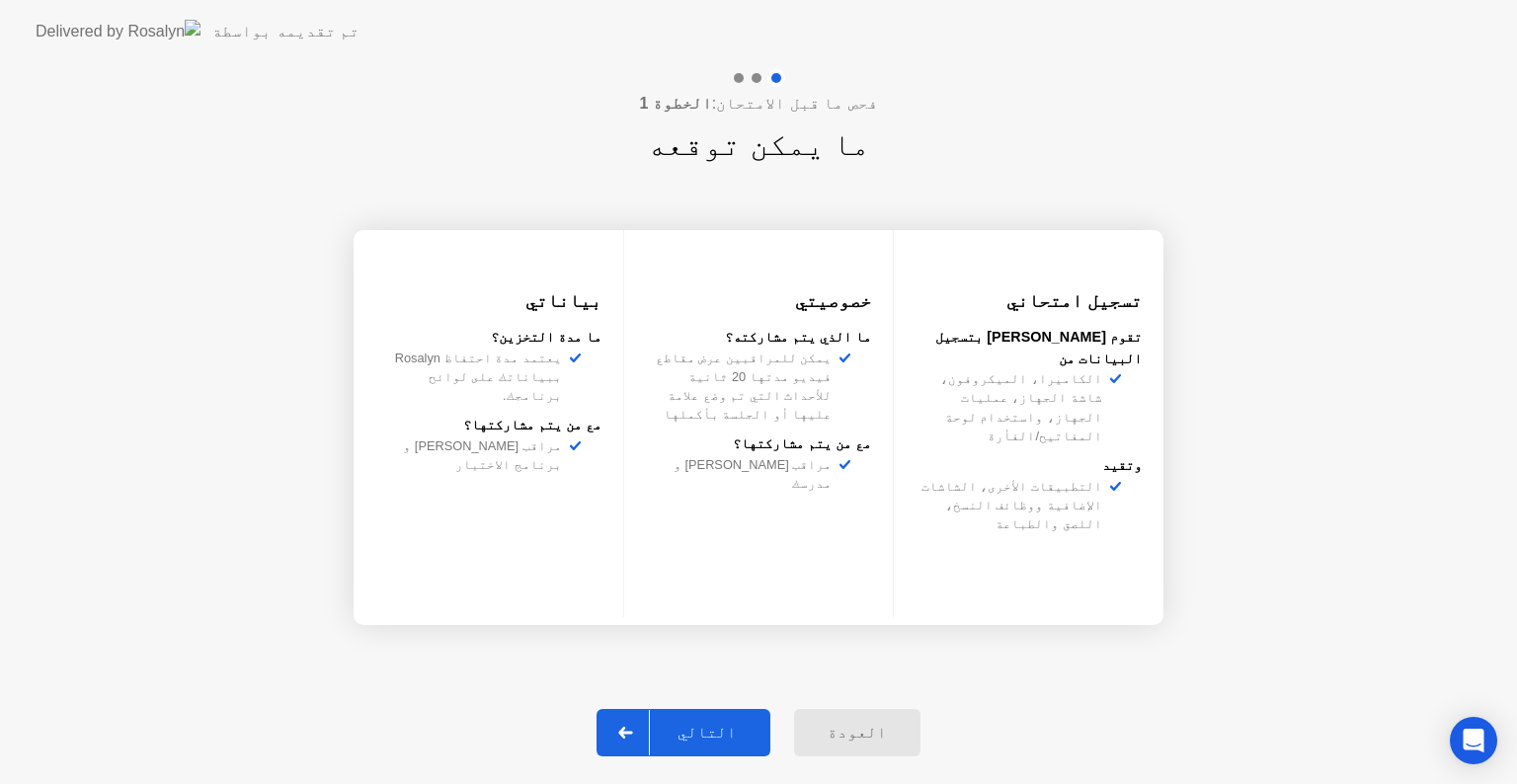 click on "التالي" 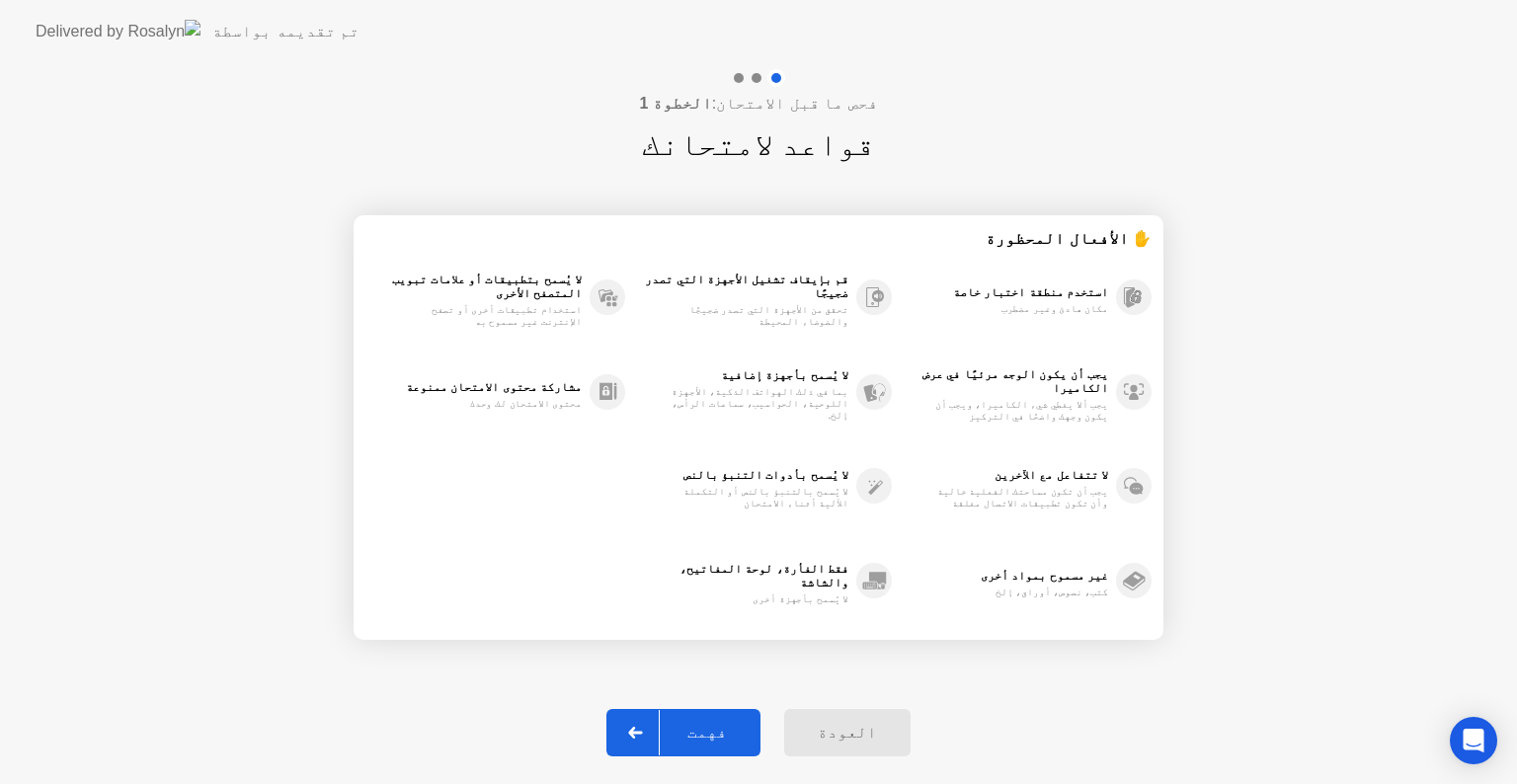 click on "فهمت" 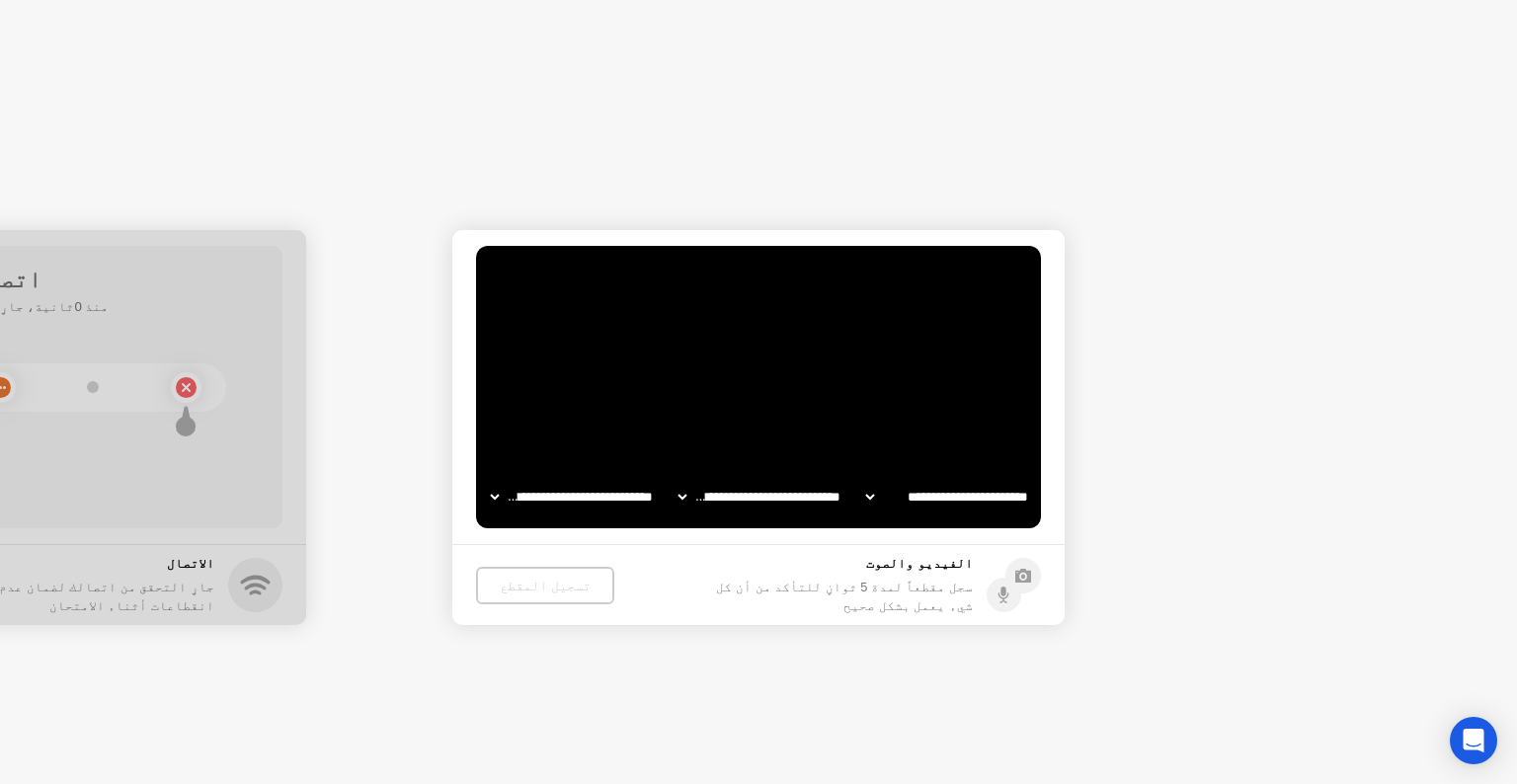 click on "التالي" 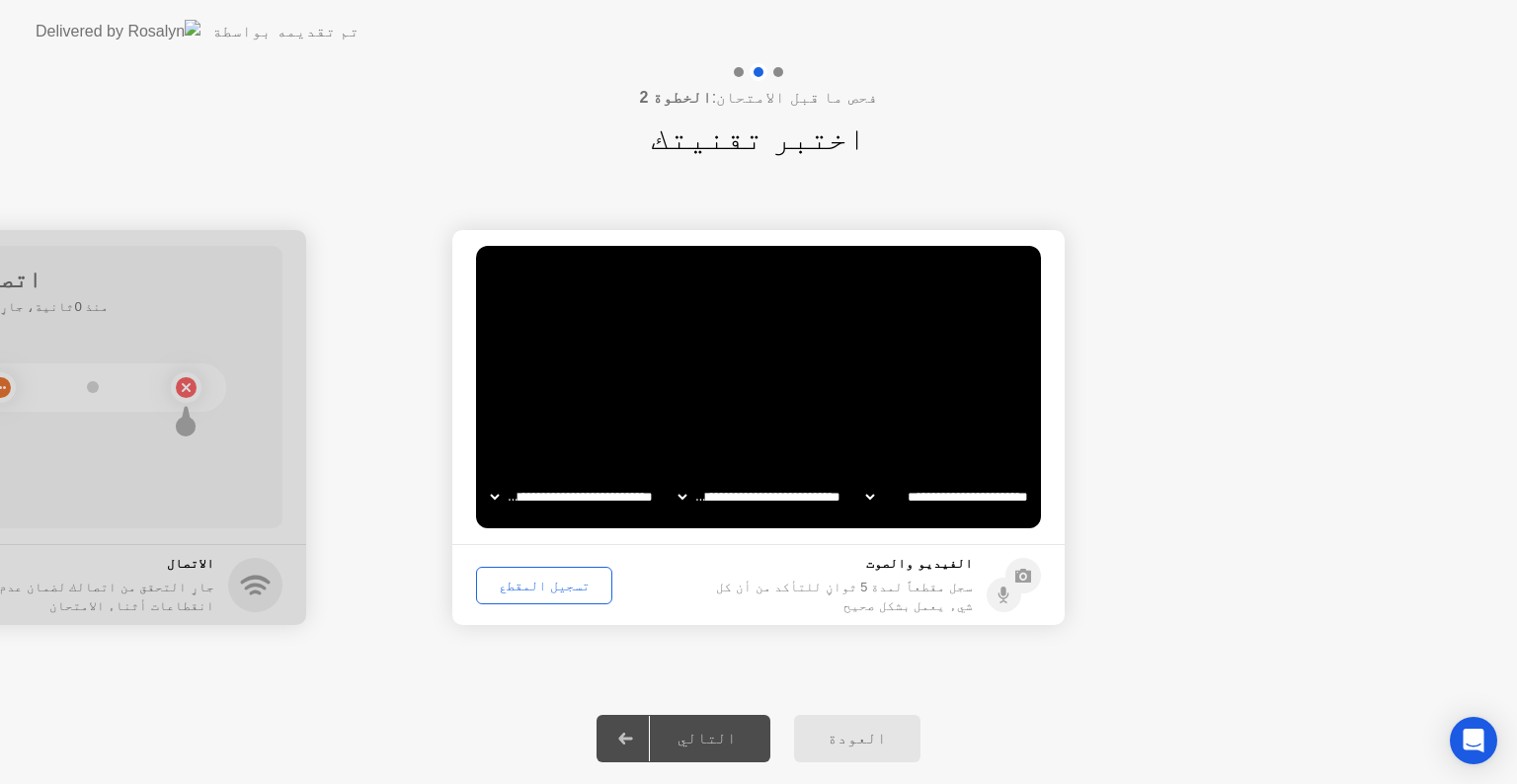 click on "التالي" 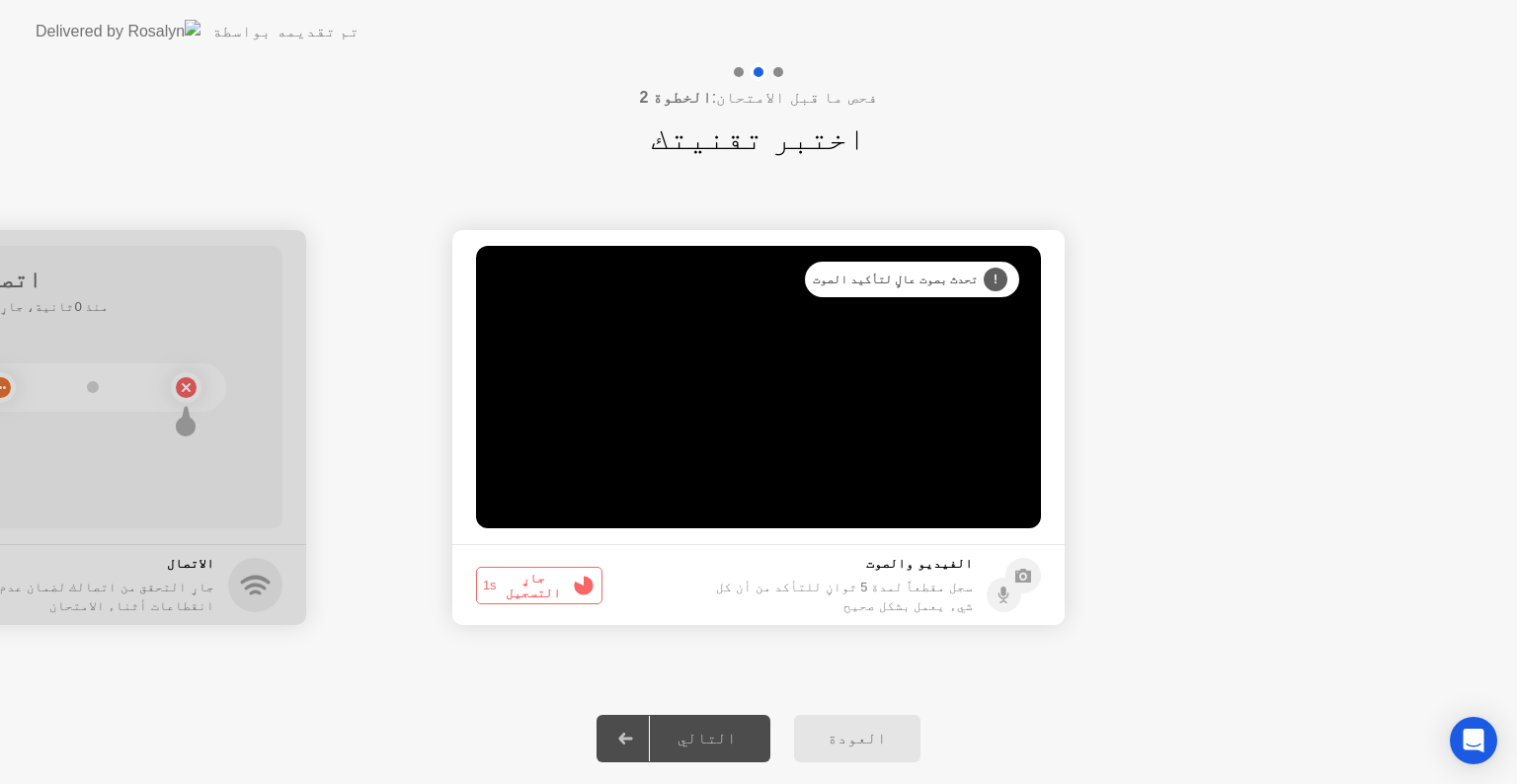 click 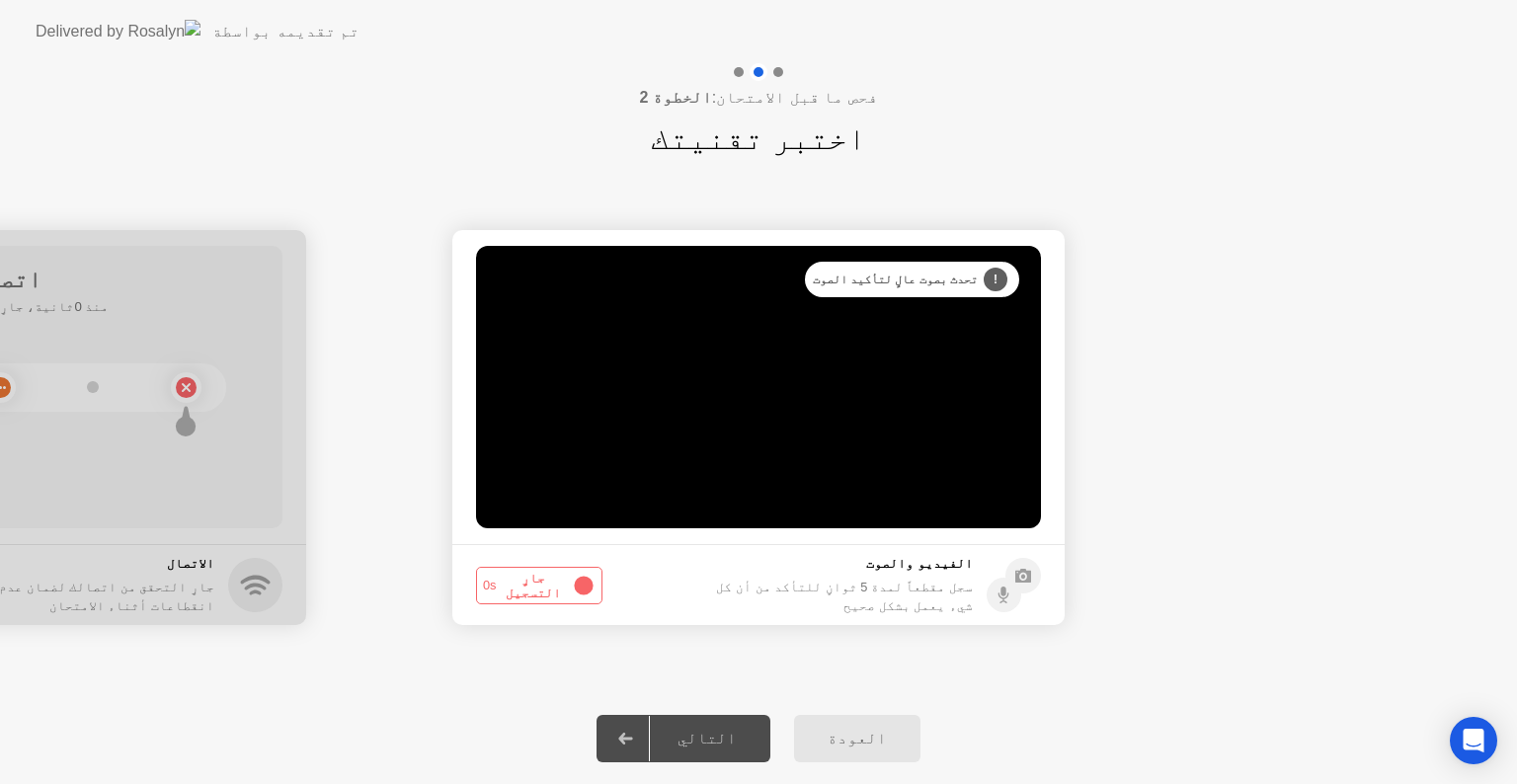 click 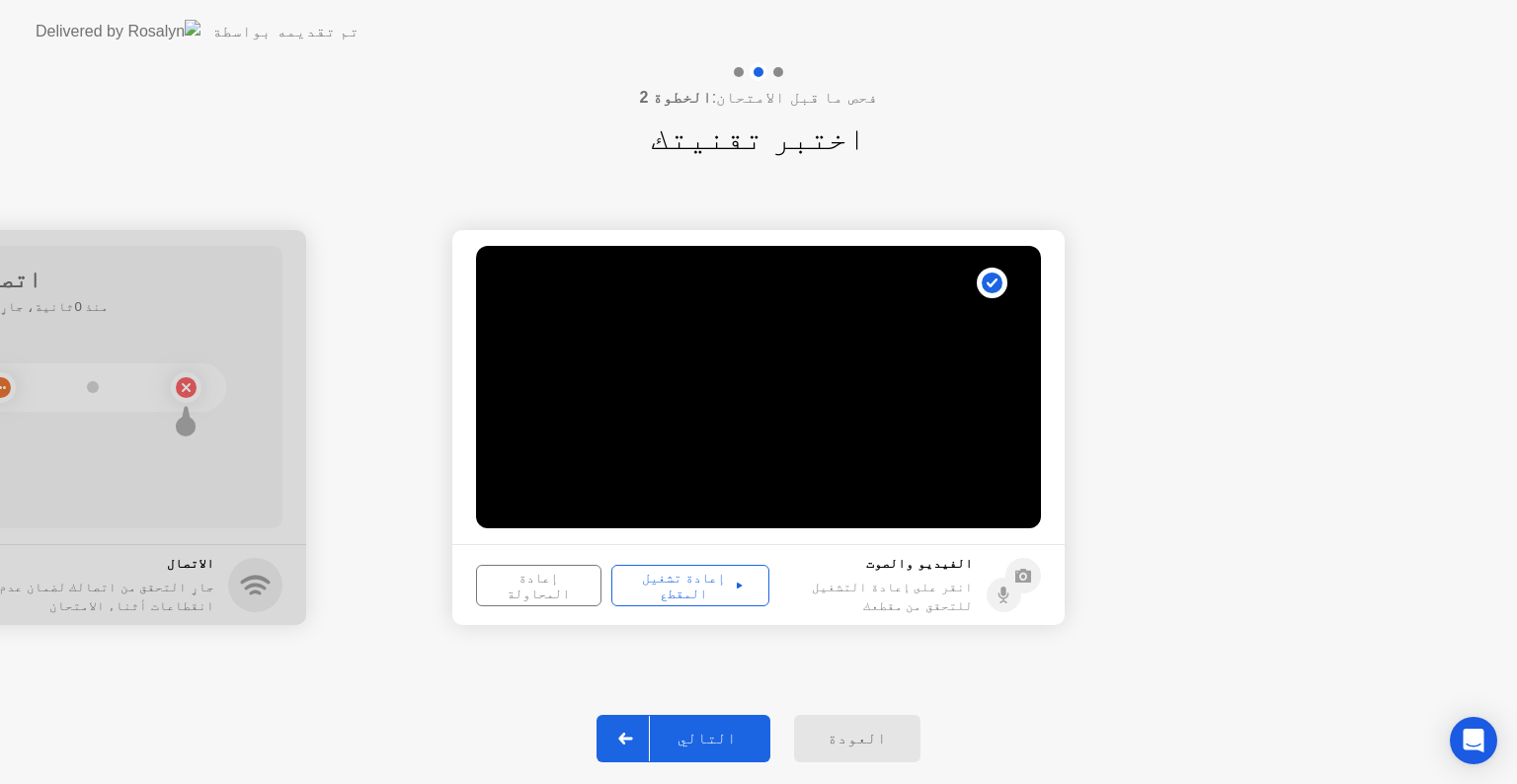 click on "إعادة المحاولة" 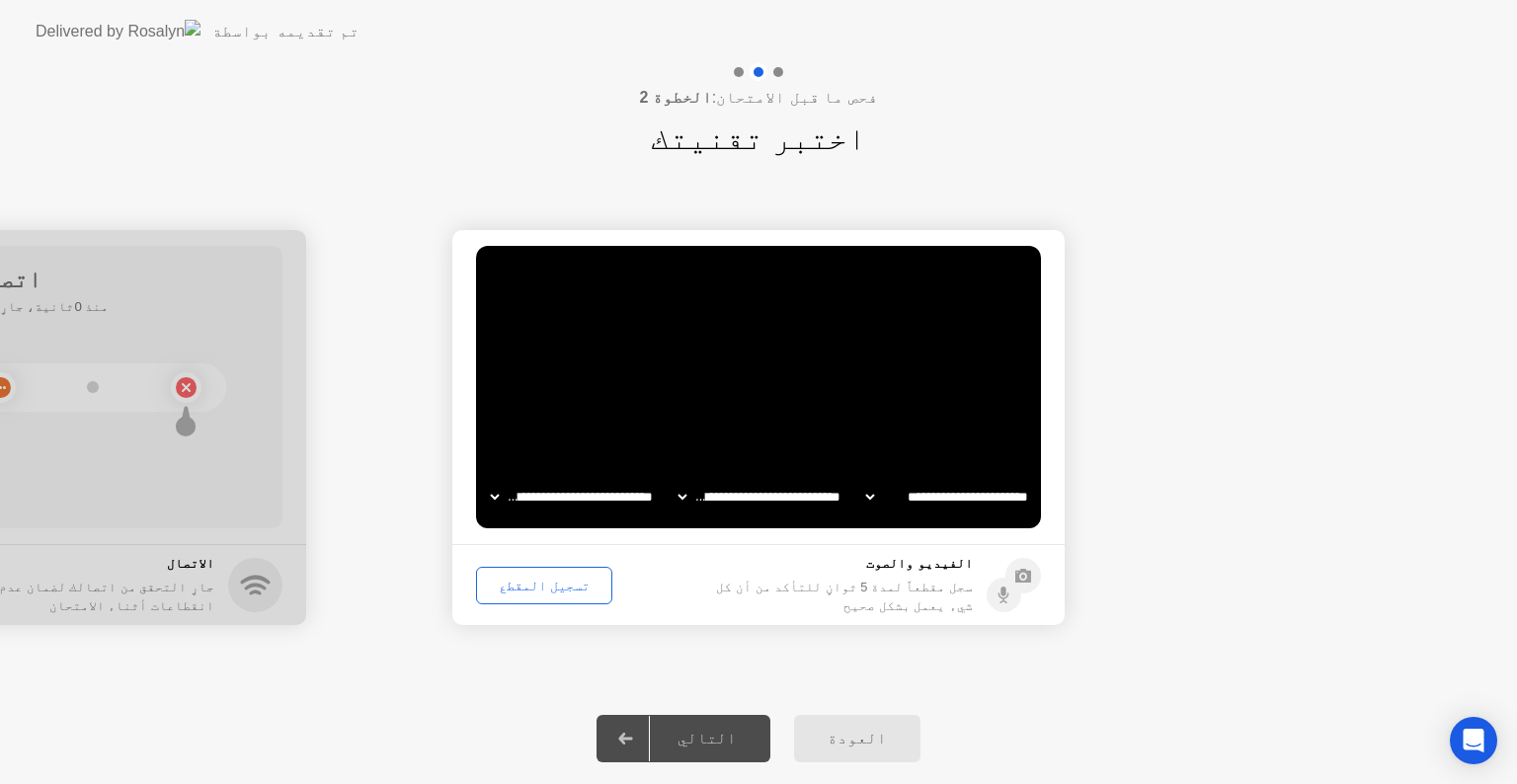 click on "التالي" 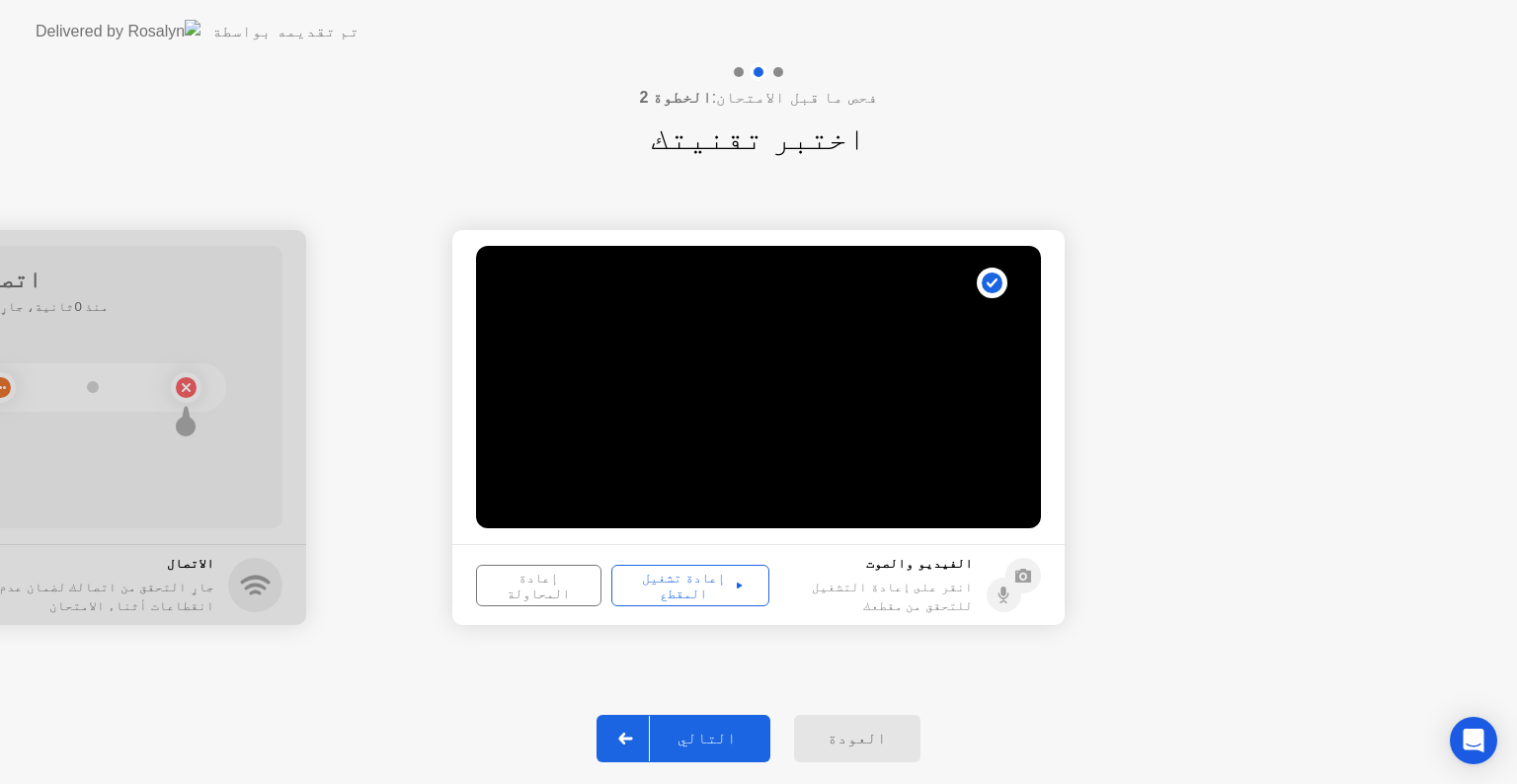 click on "إعادة المحاولة" 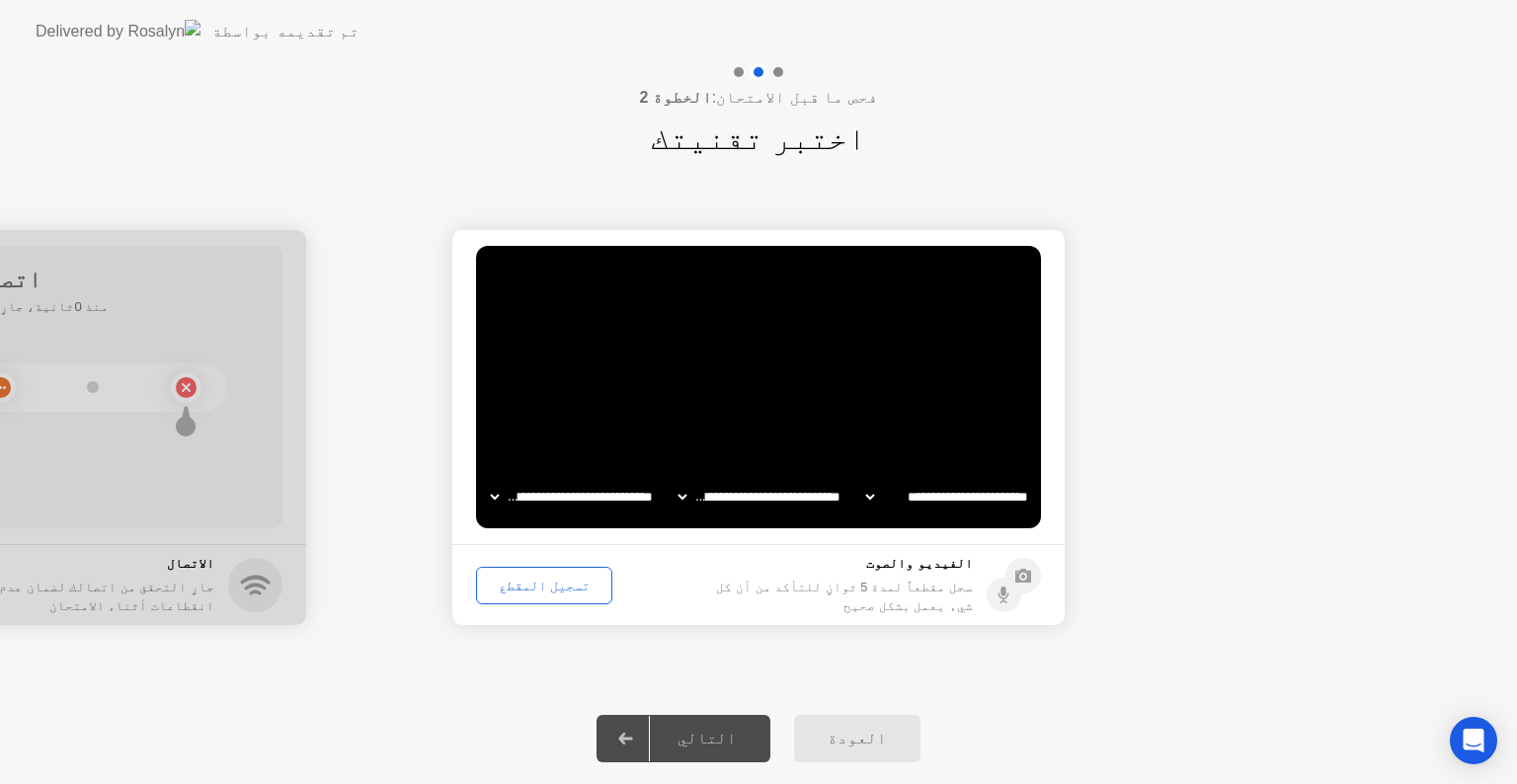 click on "تسجيل المقطع" 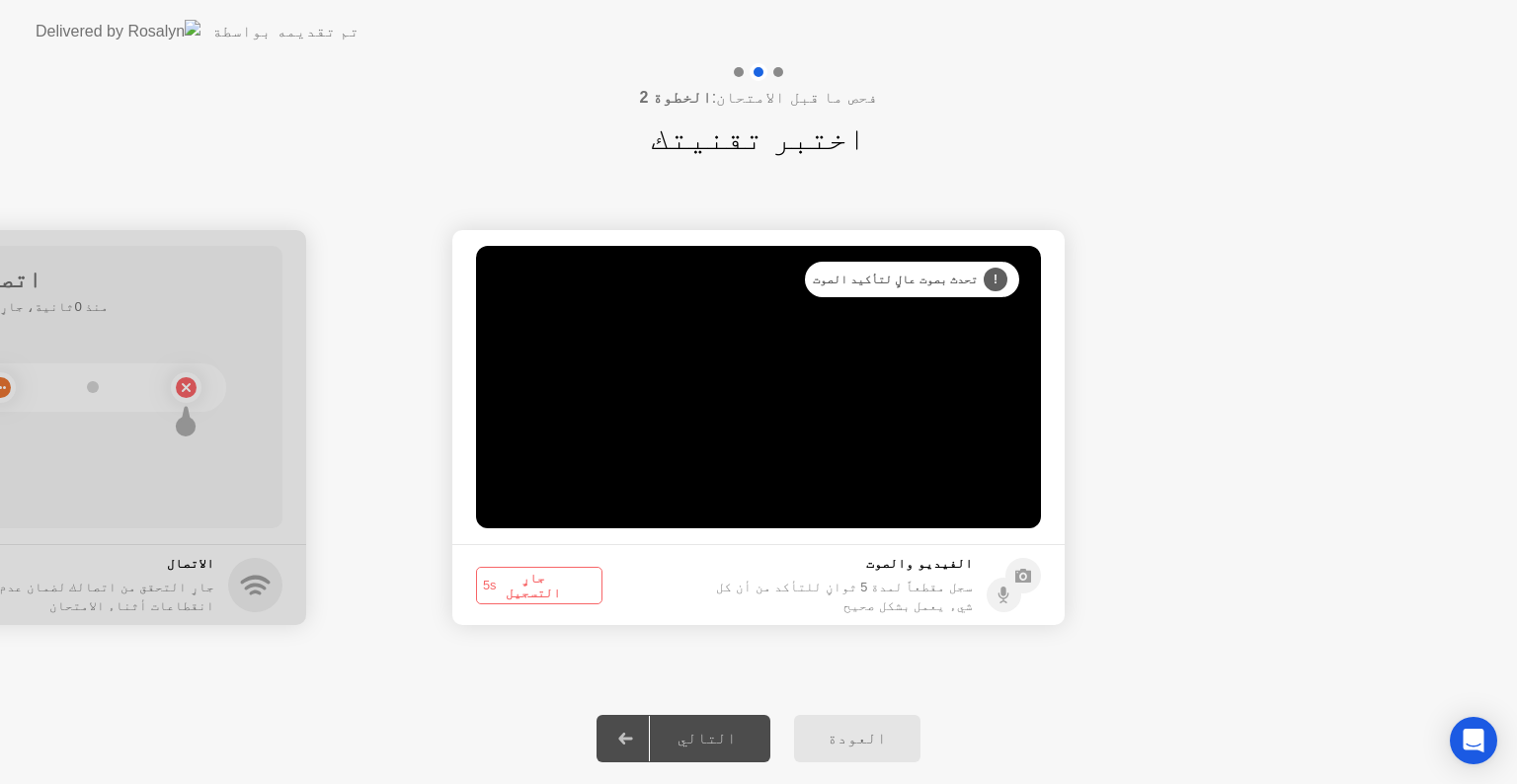 click on "جارٍ التسجيل  5s" 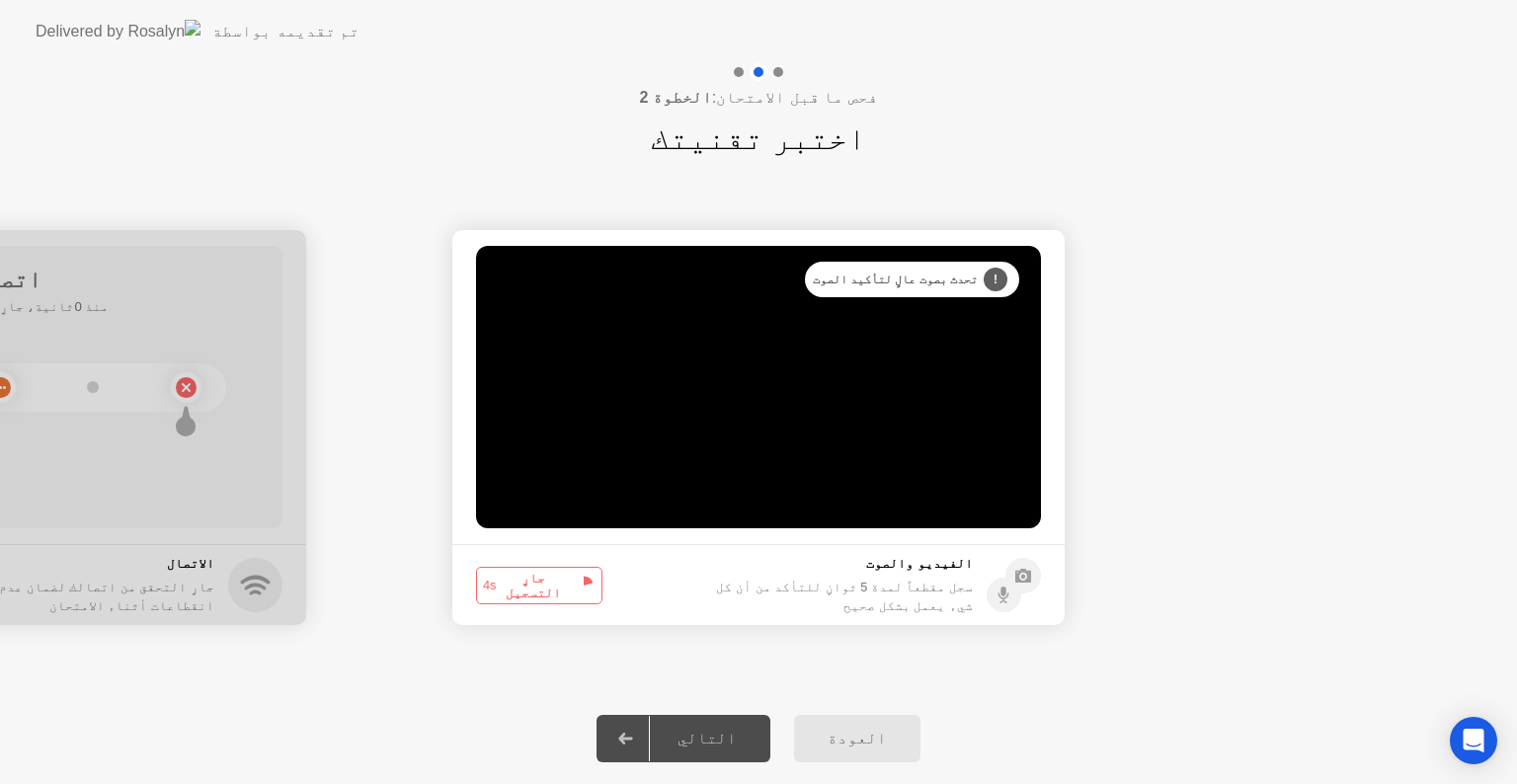 click on "جارٍ التسجيل  4s" 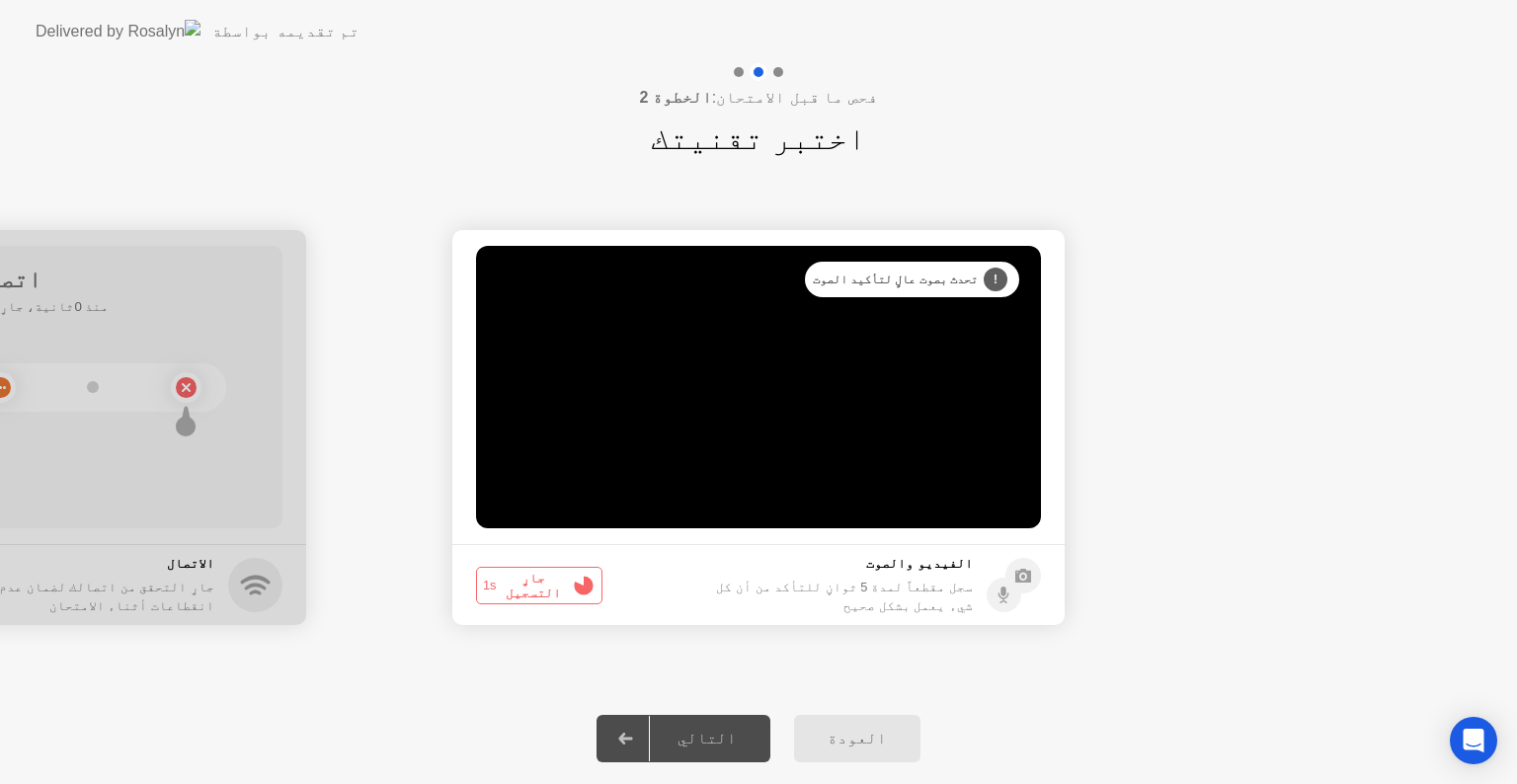 click 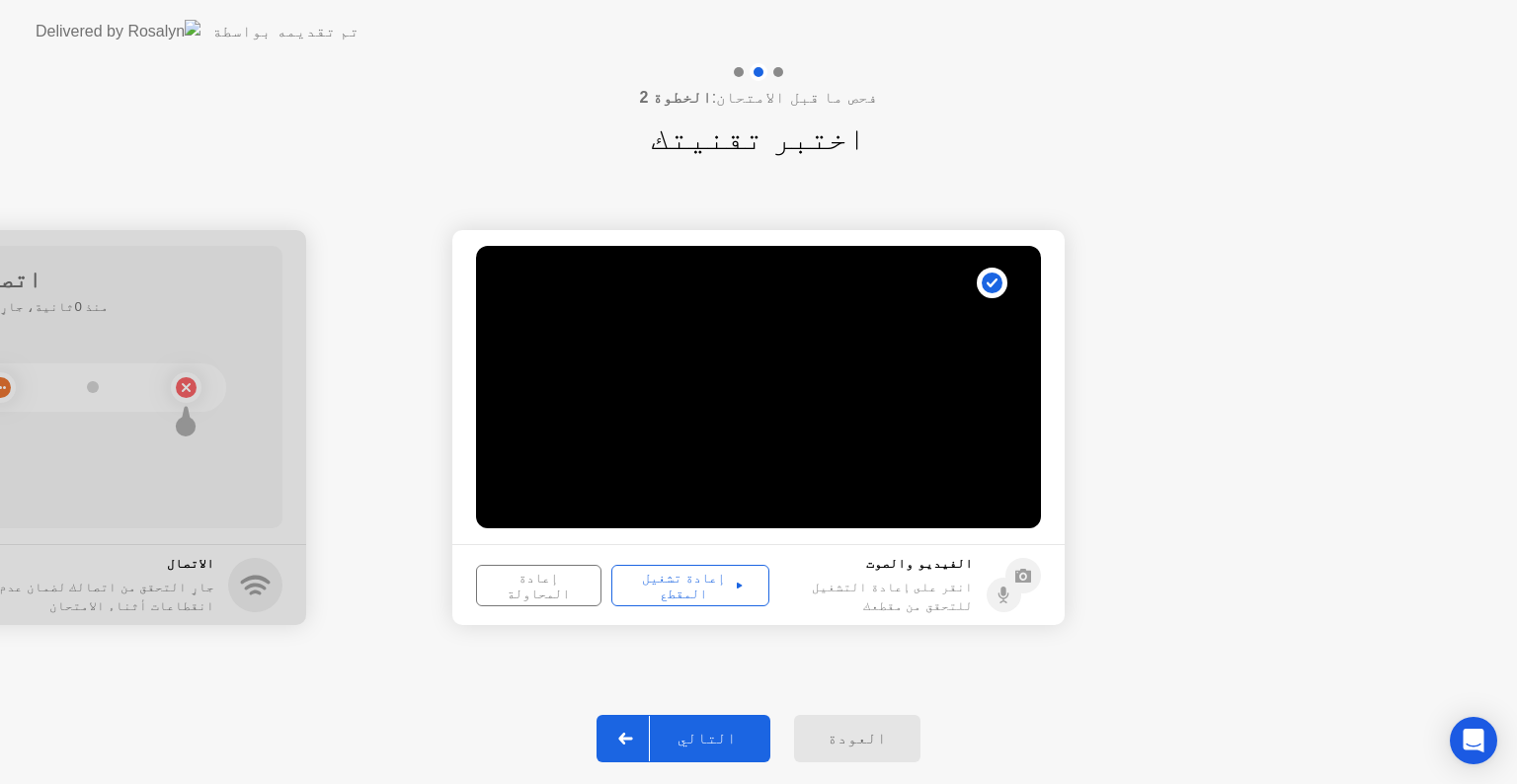 drag, startPoint x: 581, startPoint y: 587, endPoint x: 749, endPoint y: 719, distance: 213.65393 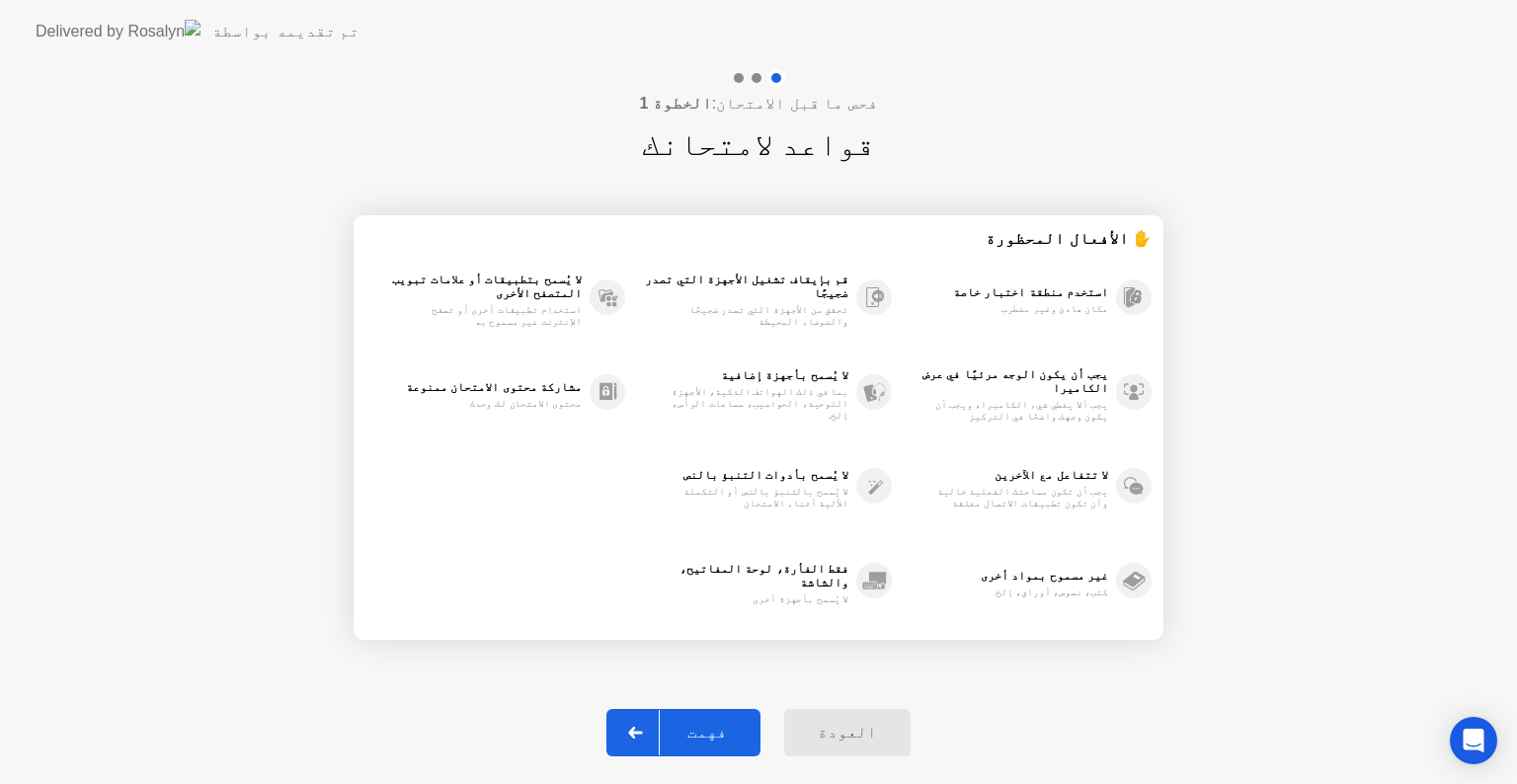 click on "فهمت" 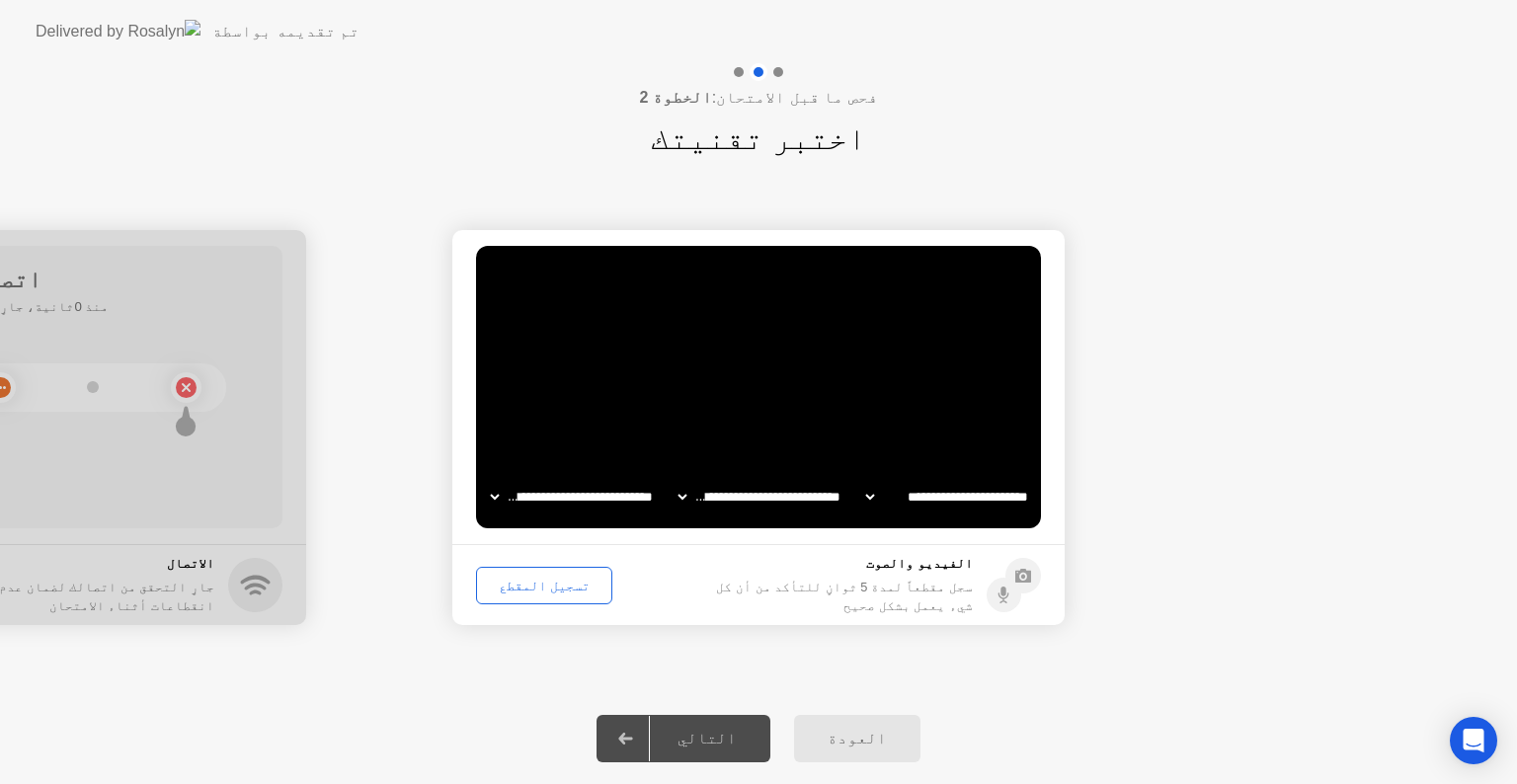 click 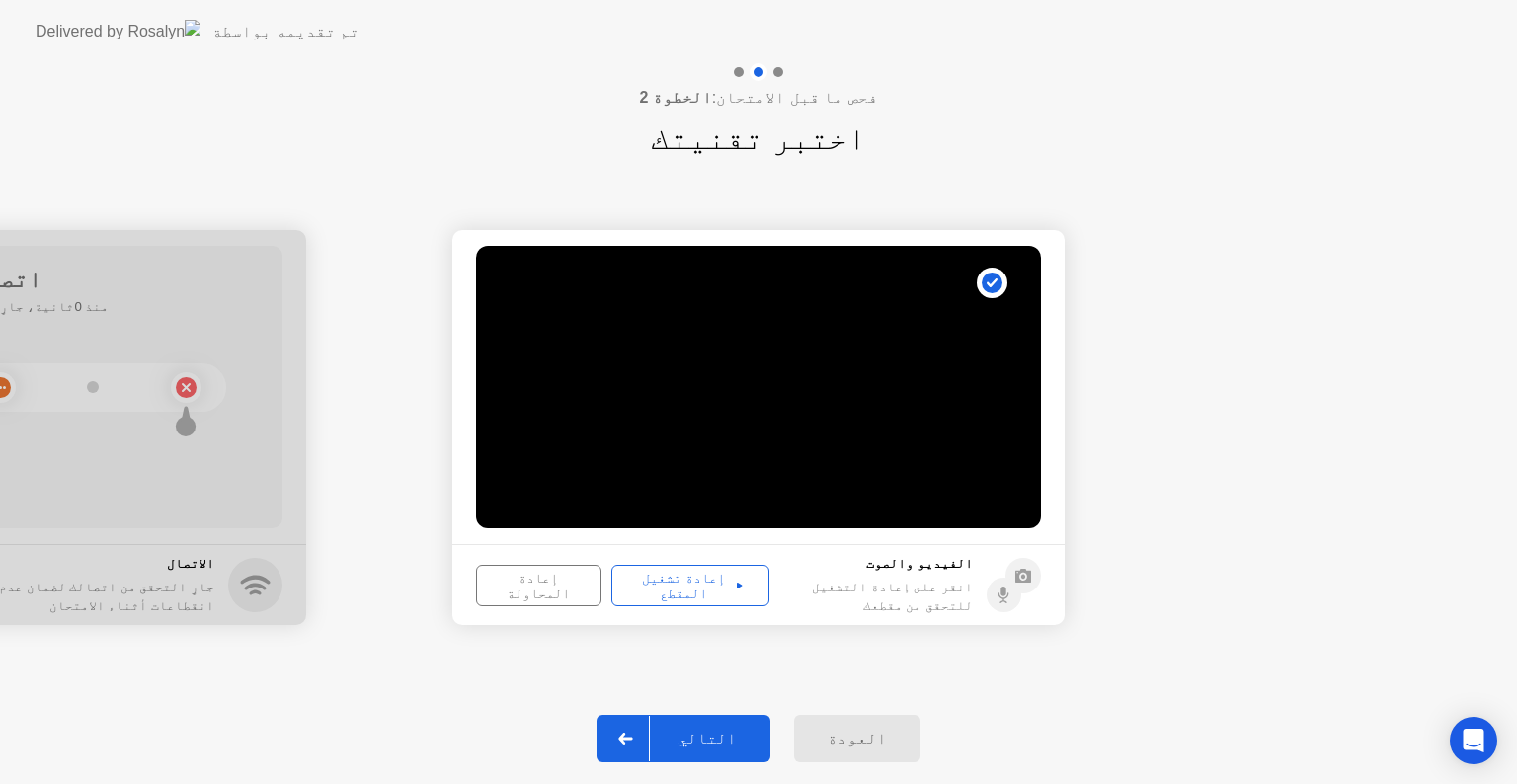 click on "إعادة المحاولة" 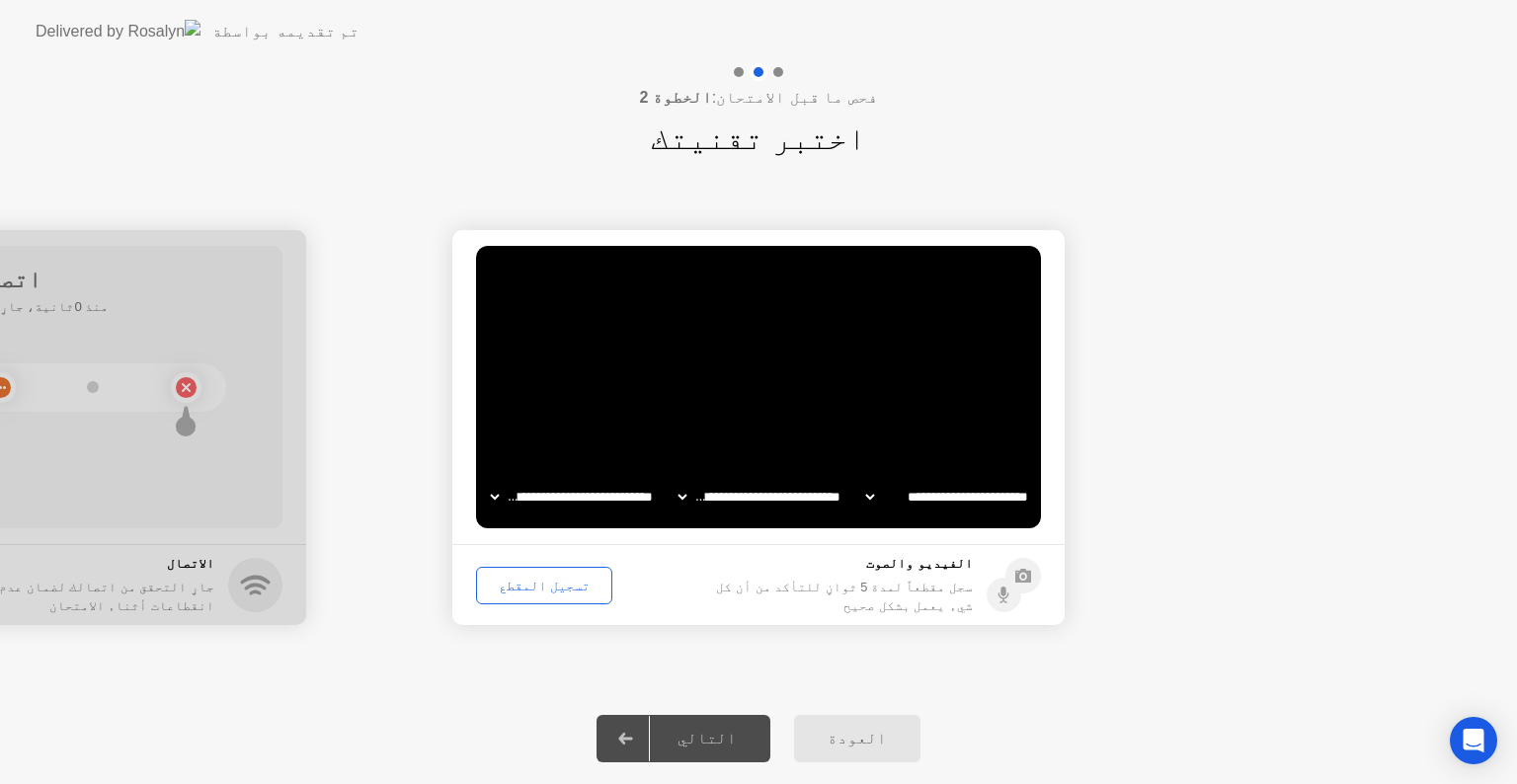 click on "تسجيل المقطع" 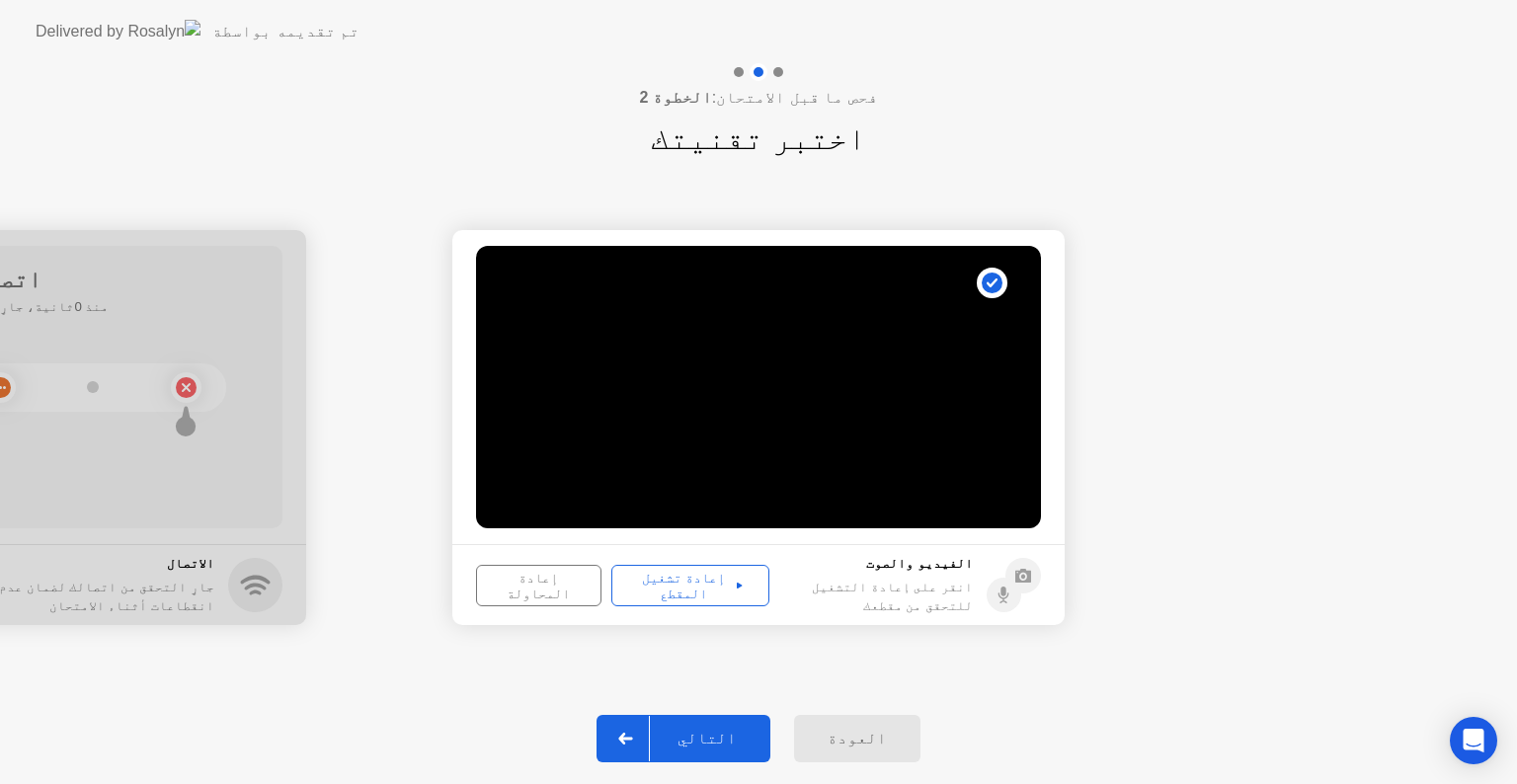 click on "إعادة تشغيل المقطع" 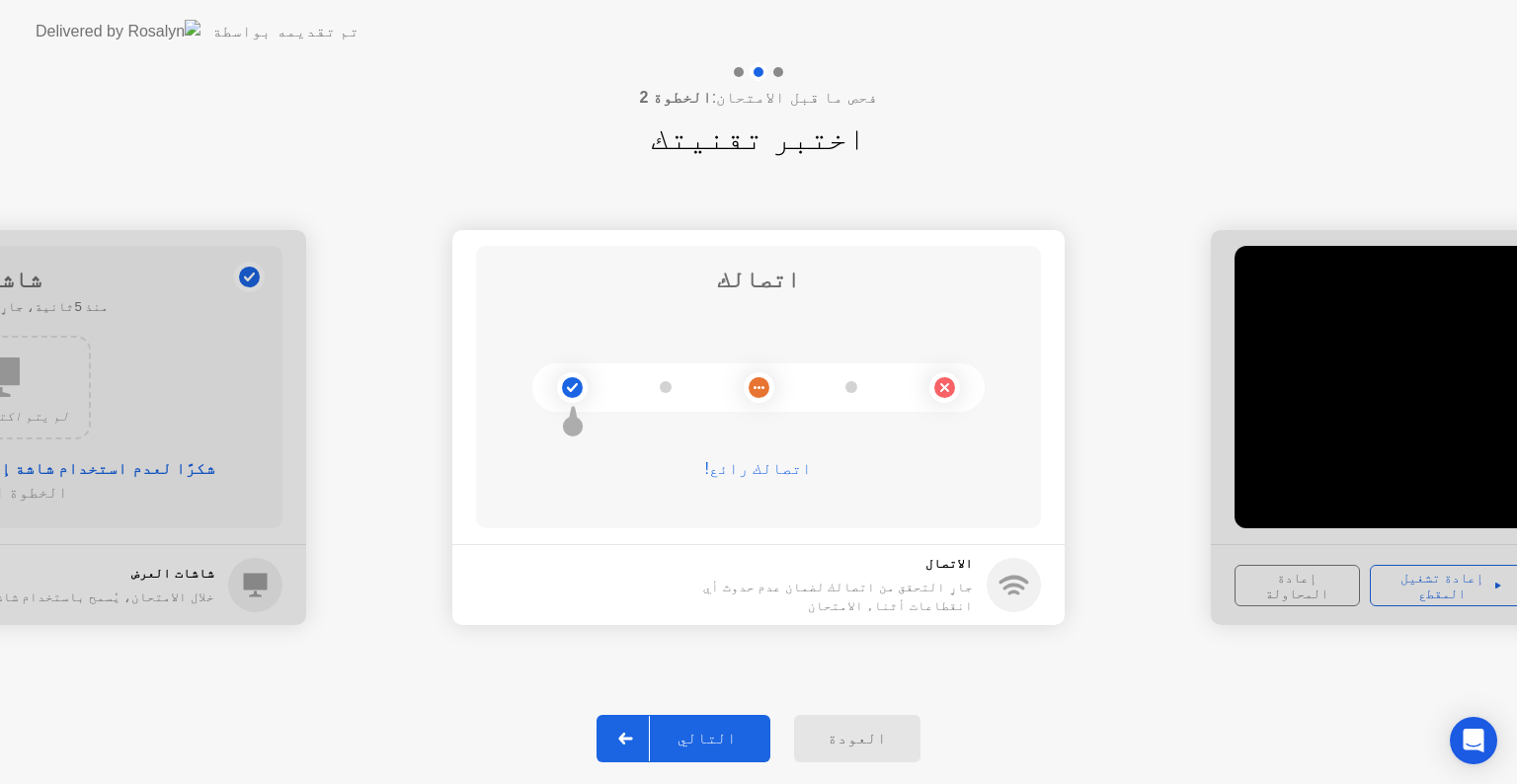 click on "التالي" 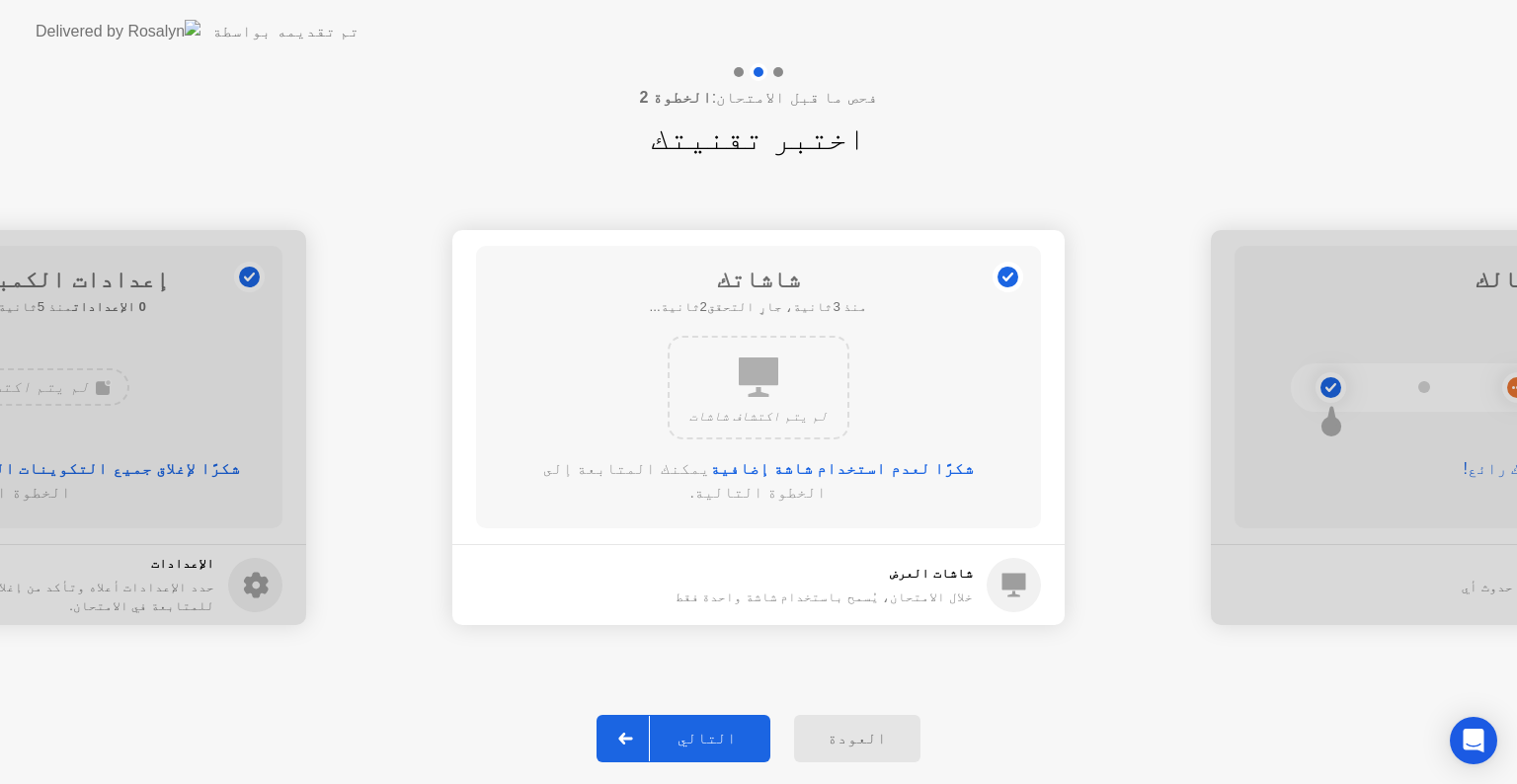 click on "التالي" 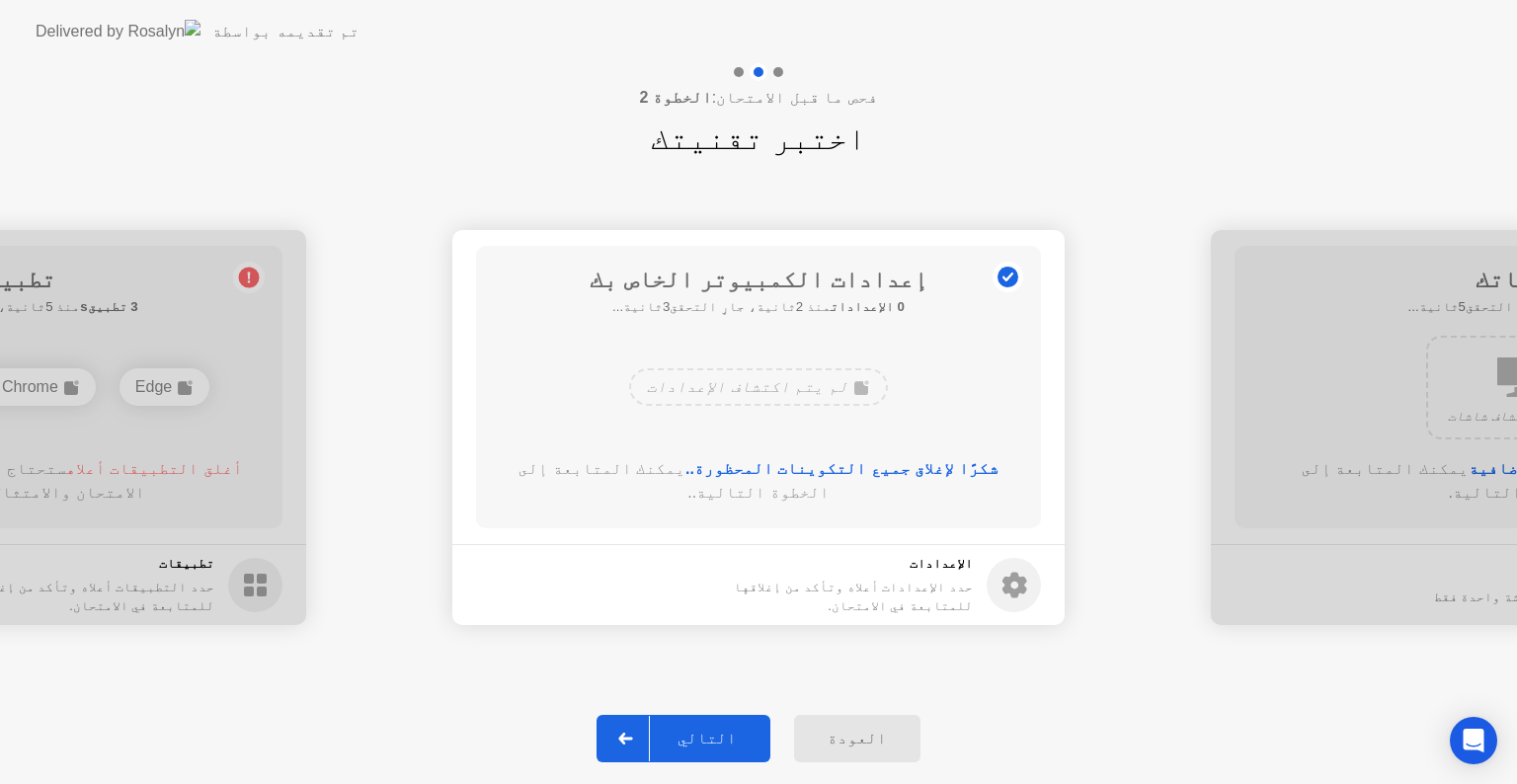 click on "التالي" 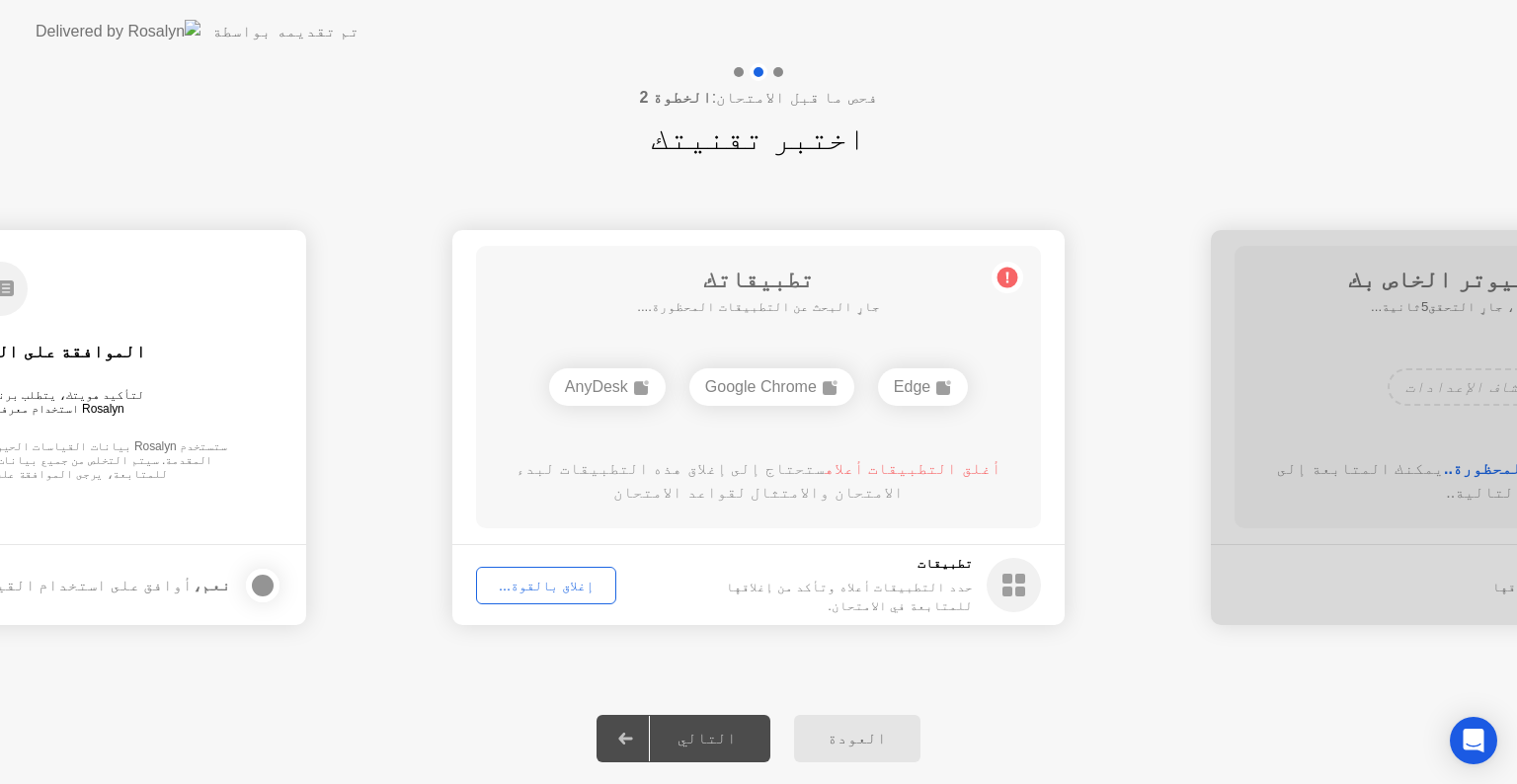 click 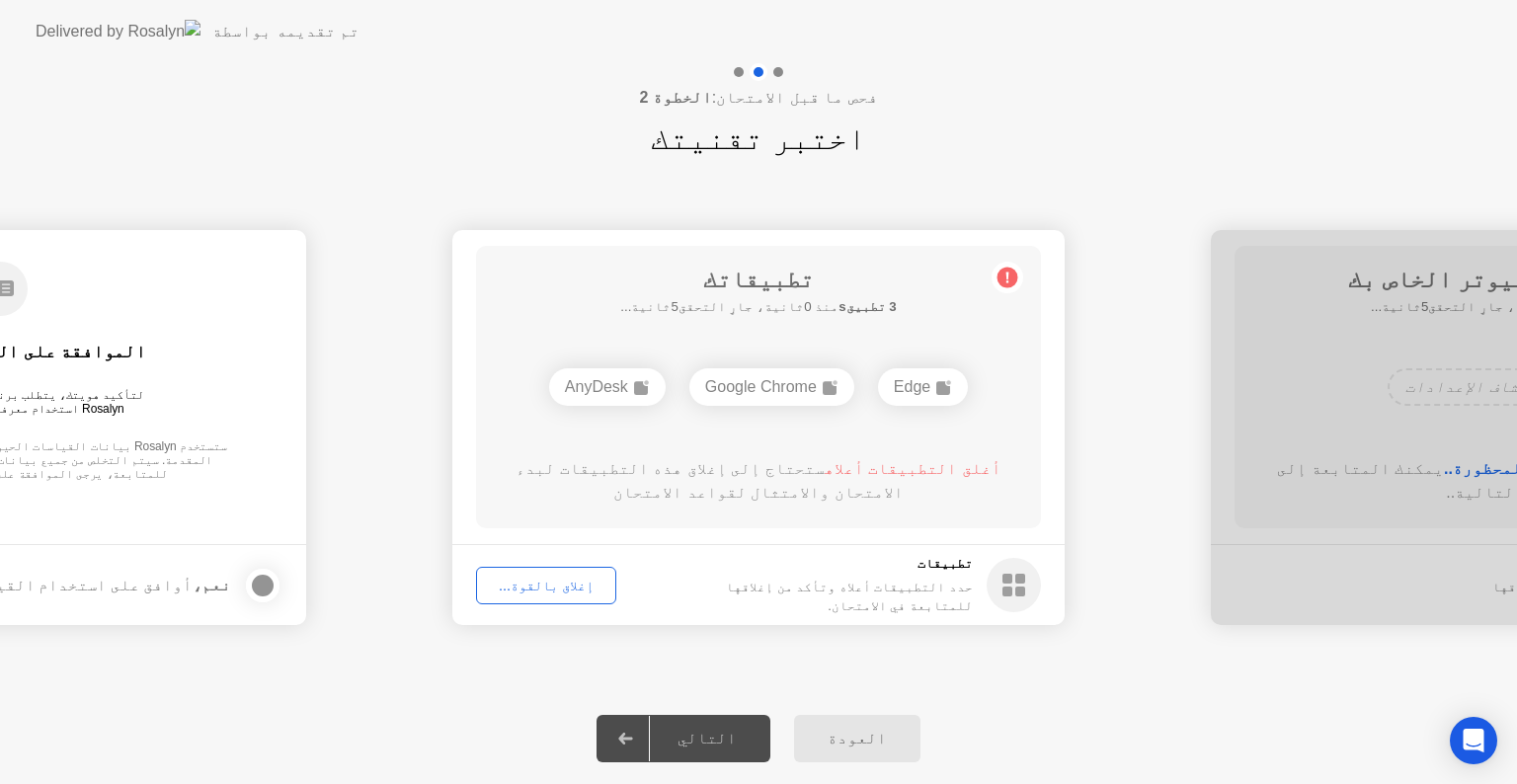click on "إغلاق بالقوة..." 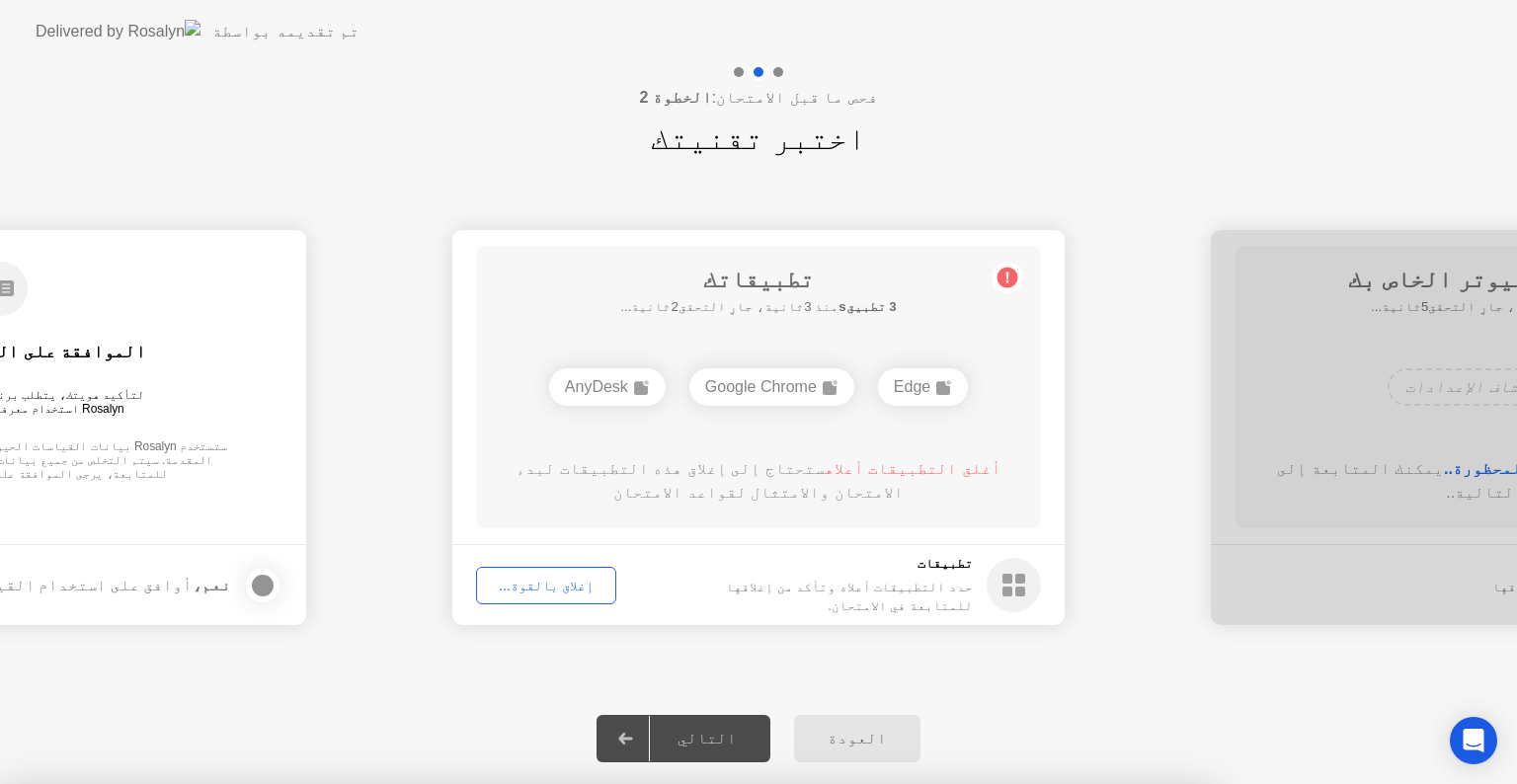 click on "تأكيد" at bounding box center (674, 1057) 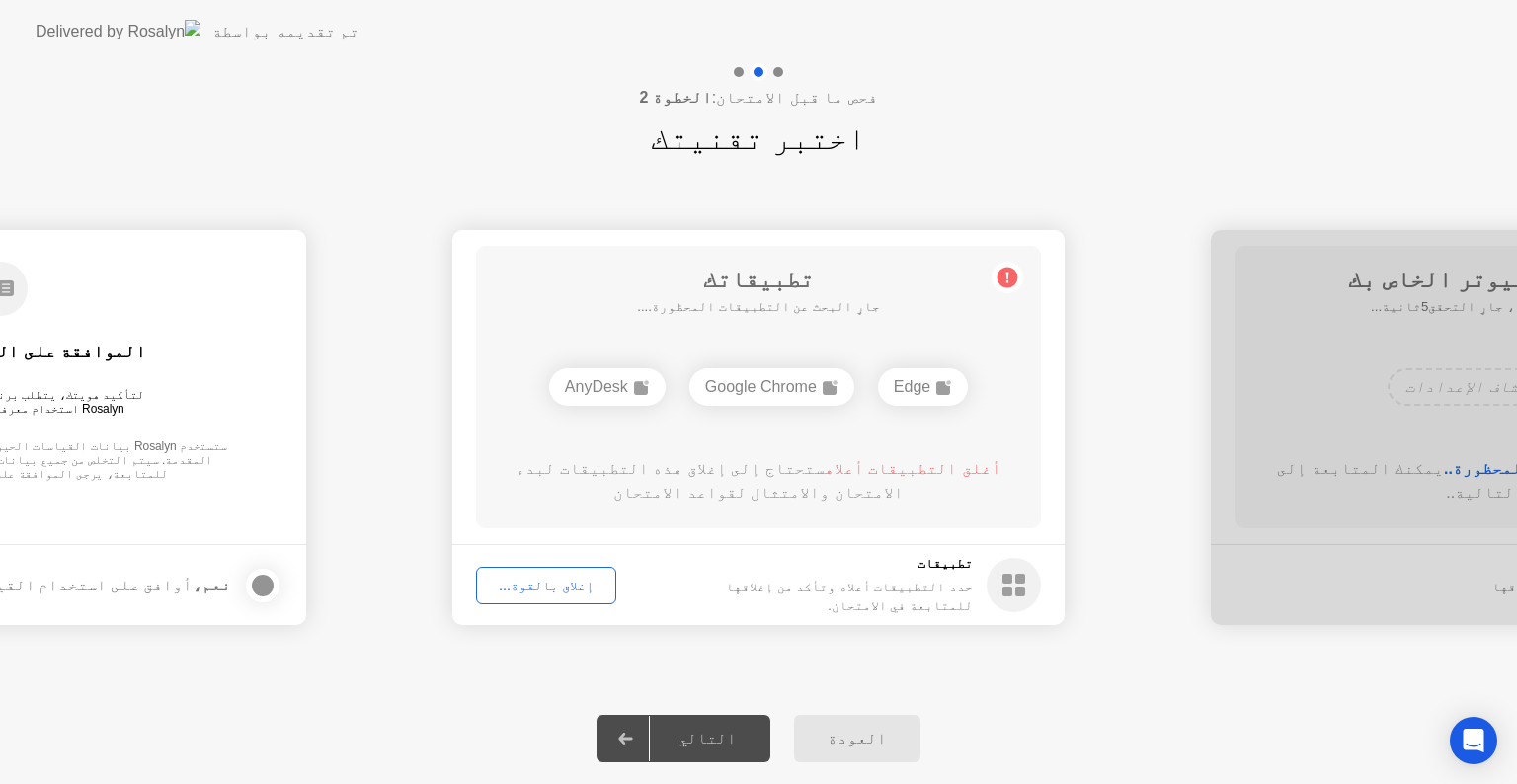 click 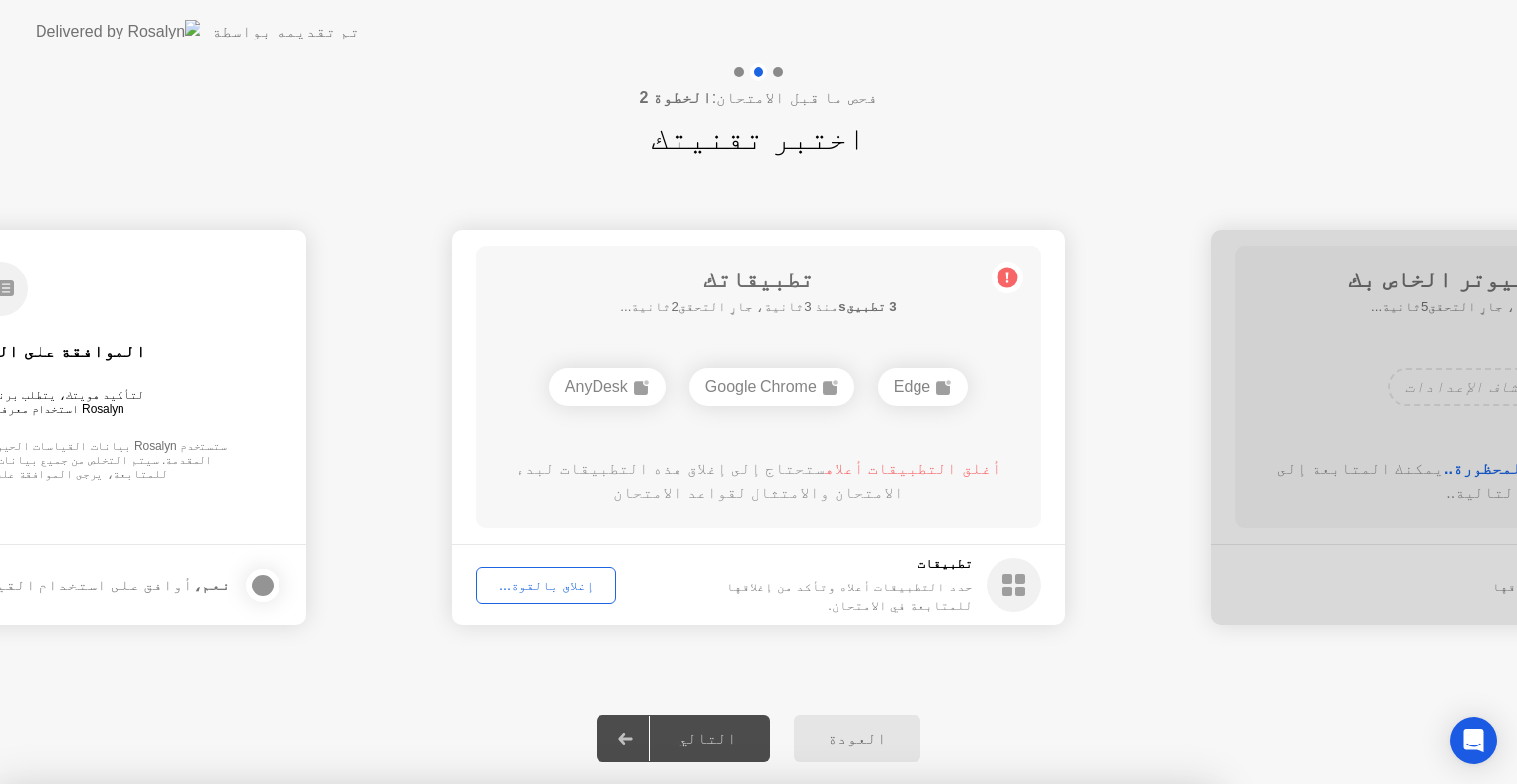 click on "اقرأ المزيد" at bounding box center [669, 1330] 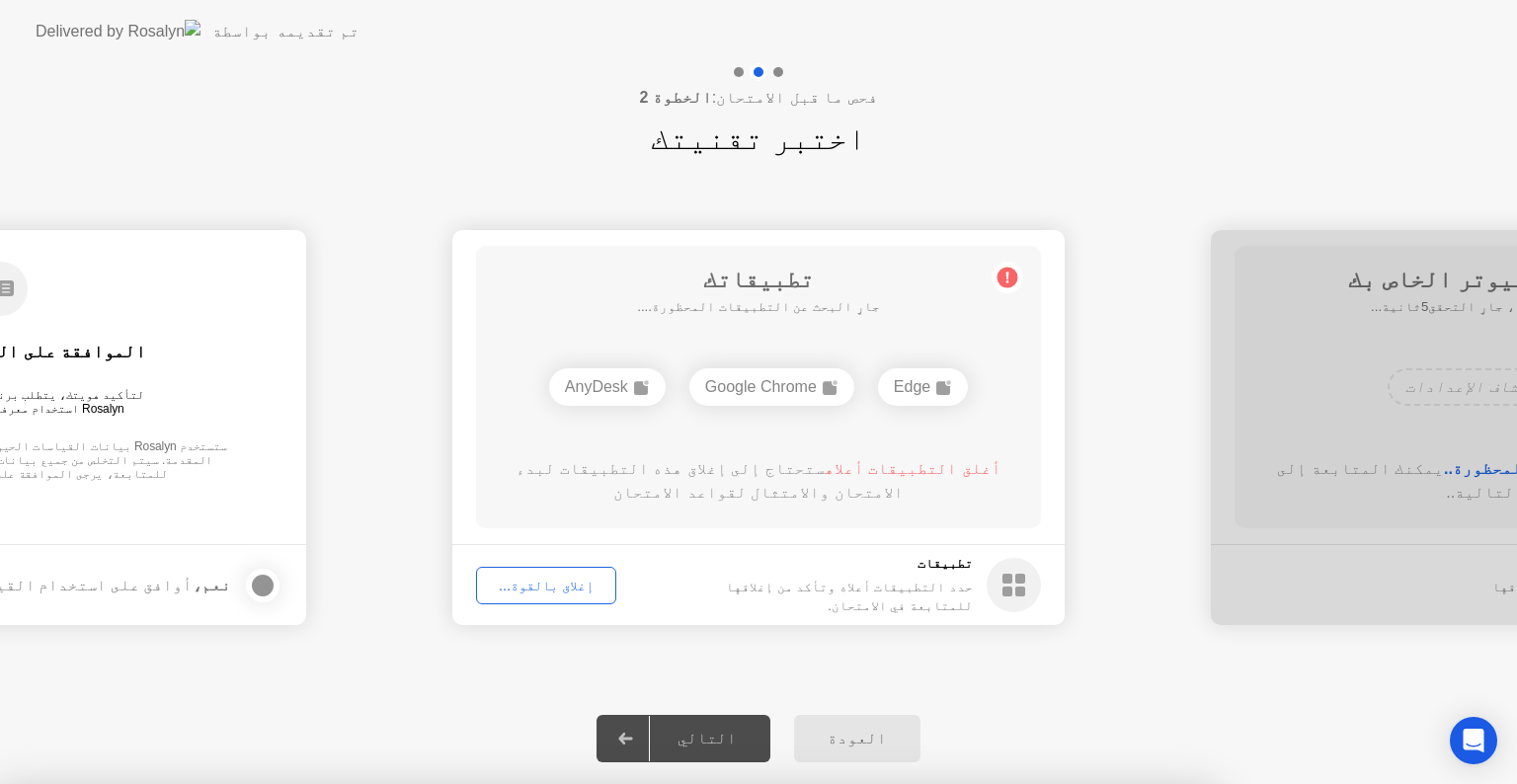 click at bounding box center [758, 1096] 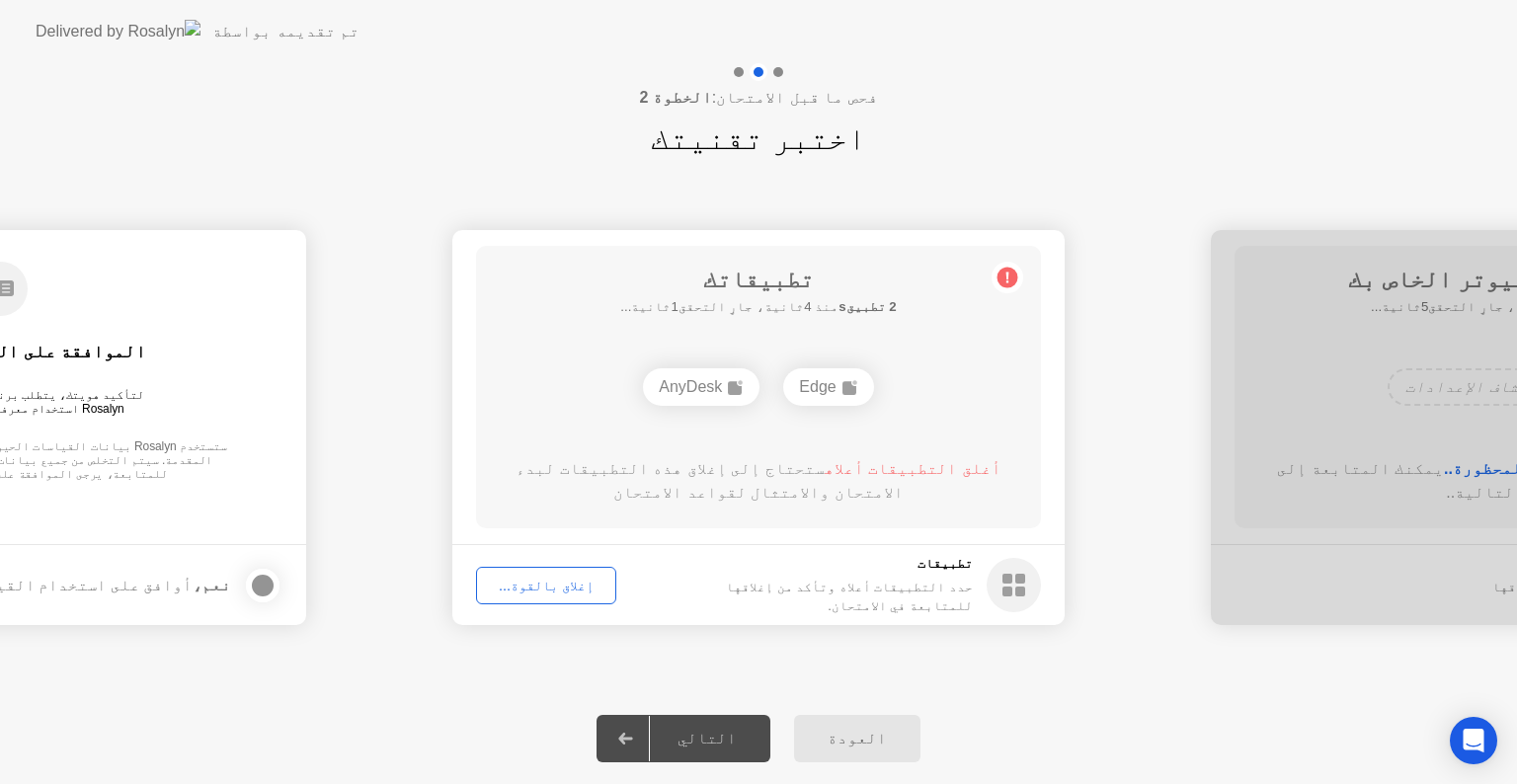 click on "Edge" 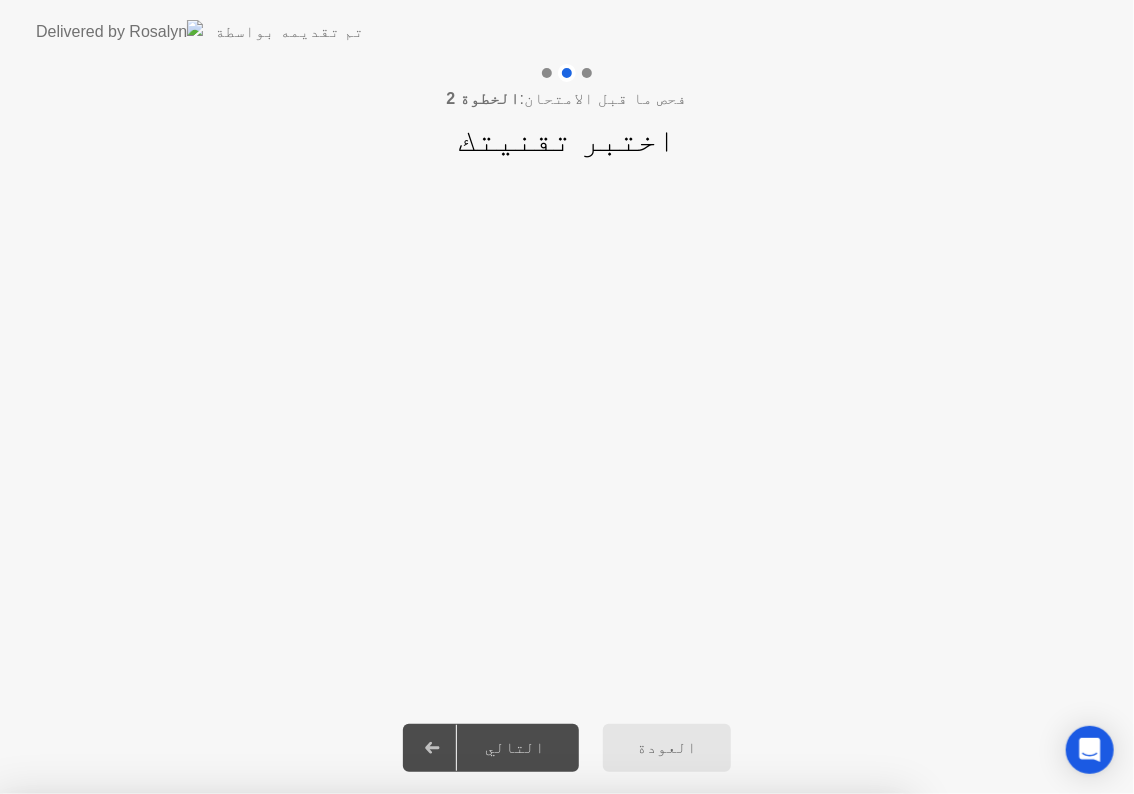 click at bounding box center [567, 794] 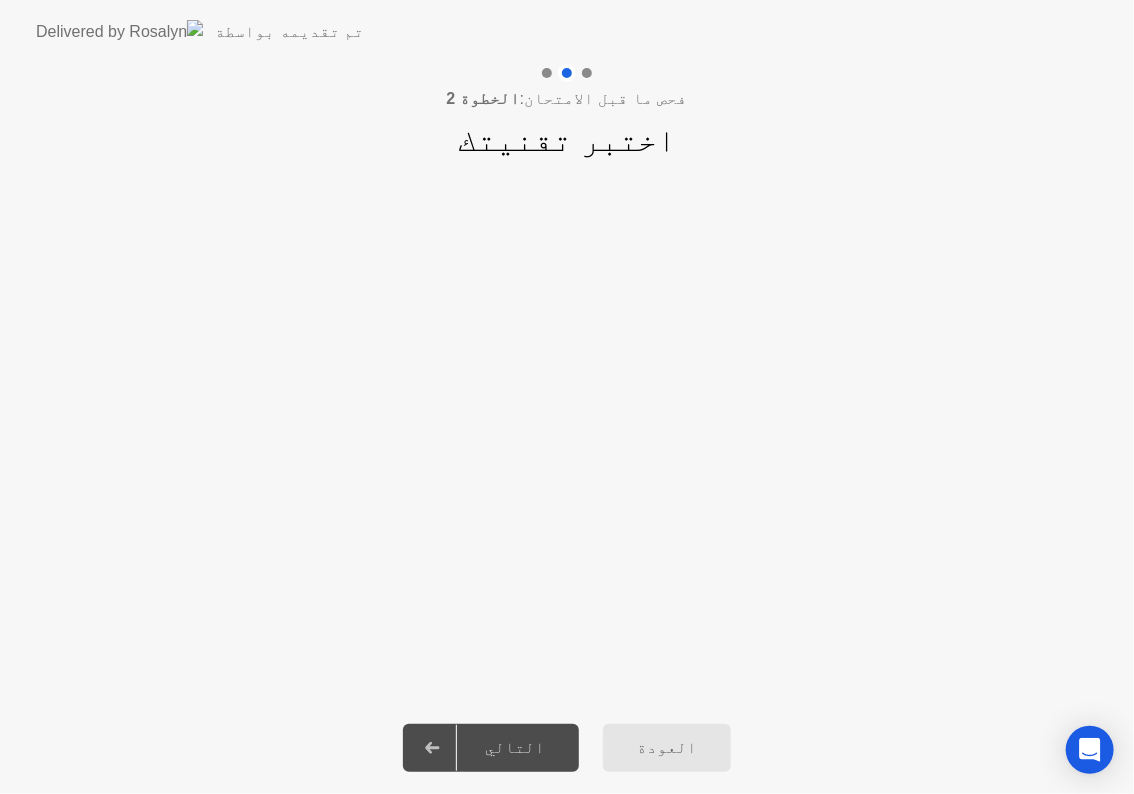 click on "التالي" 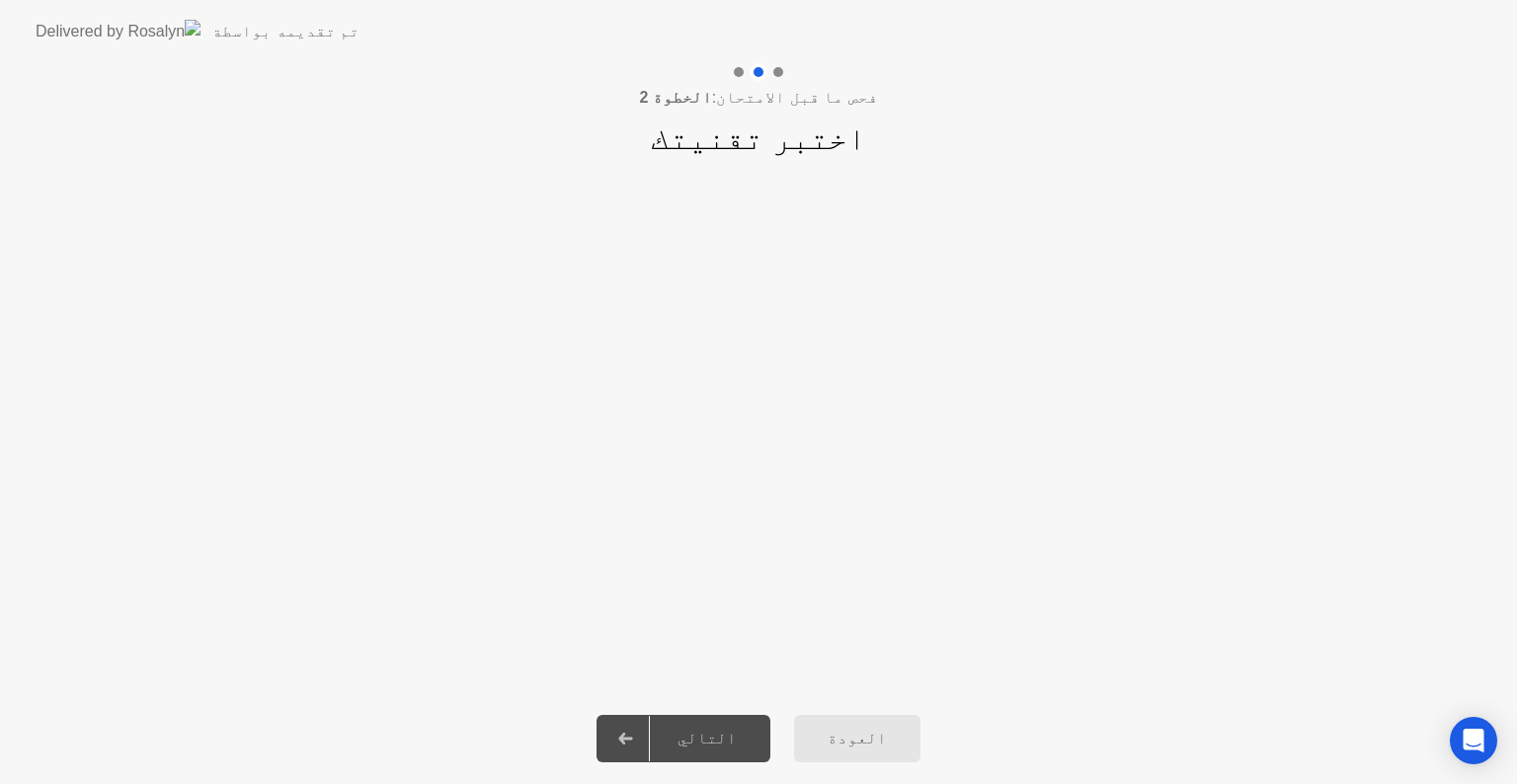 click on "العودة التالي" 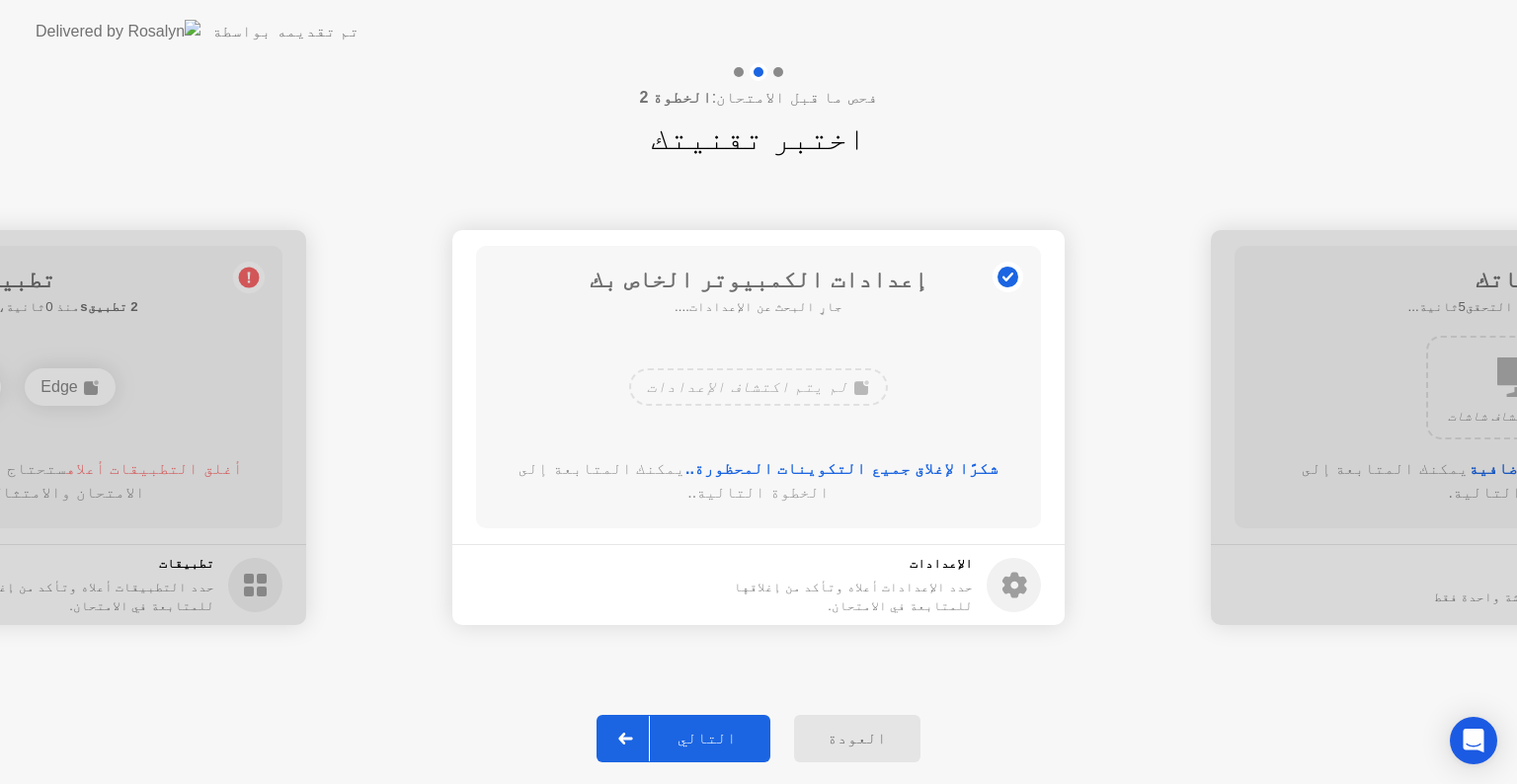click on "التالي" 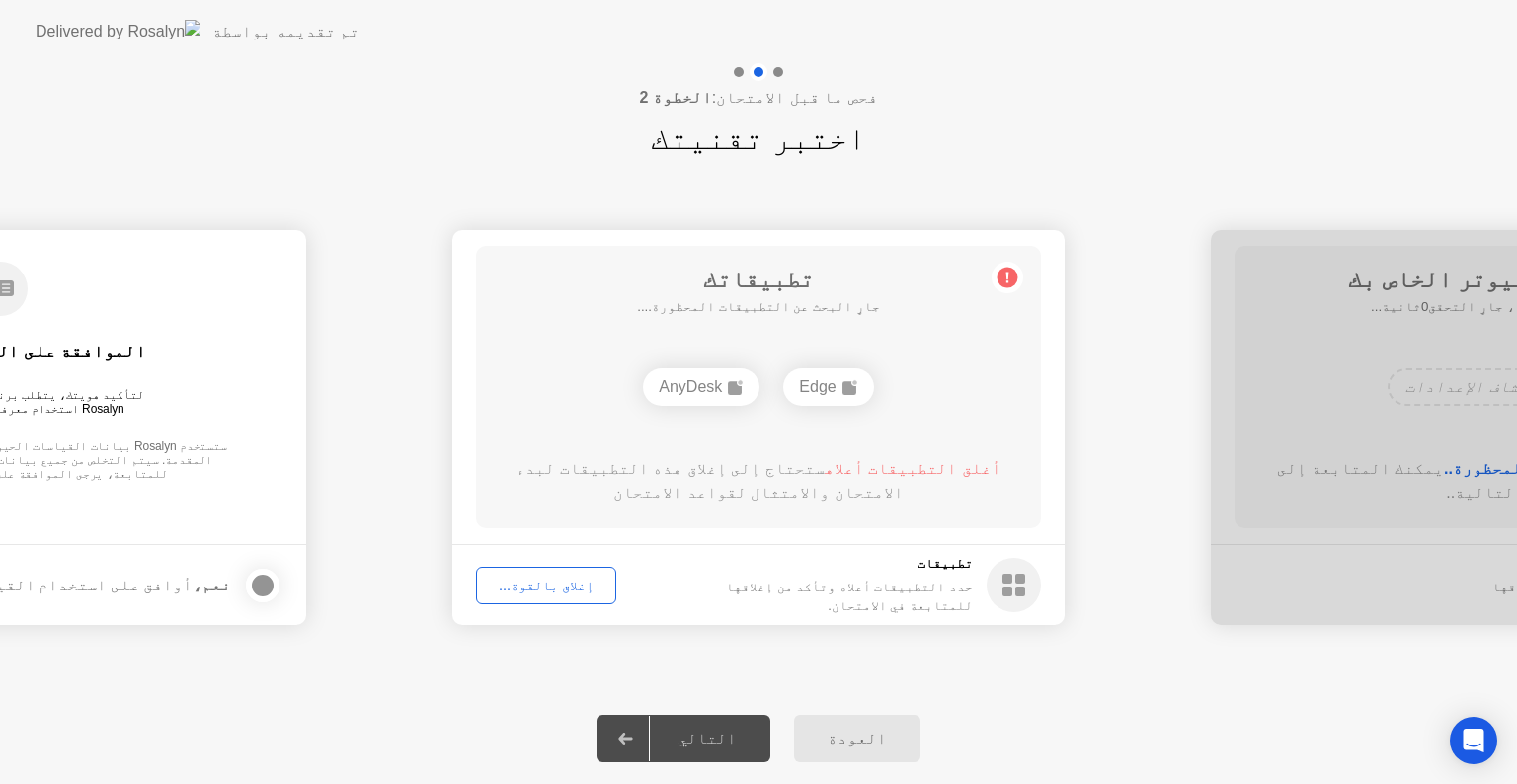 click on "أغلق التطبيقات أعلاه  ستحتاج إلى إغلاق هذه التطبيقات لبدء الامتحان والامتثال لقواعد الامتحان" 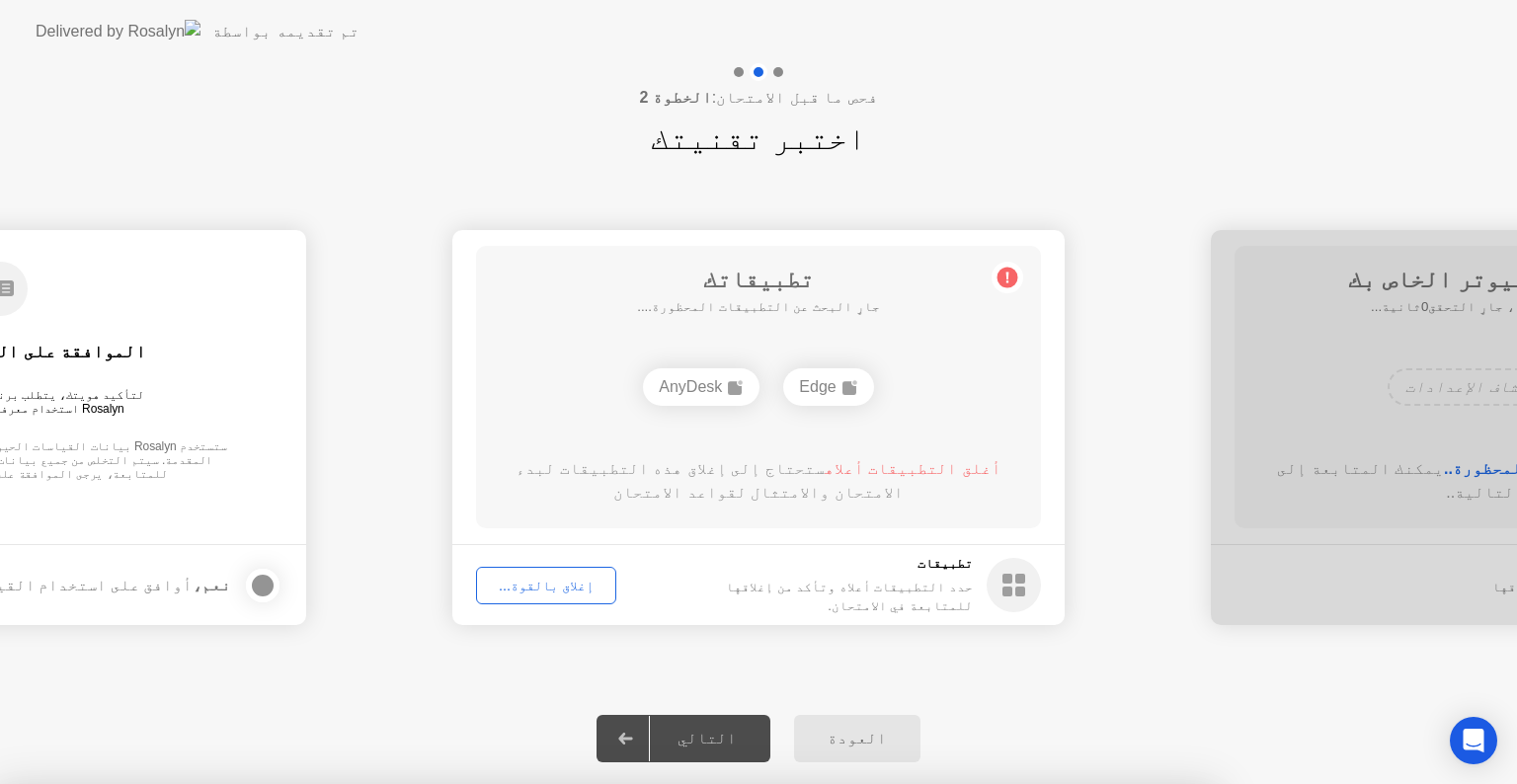 click on "تأكيد" at bounding box center [674, 1057] 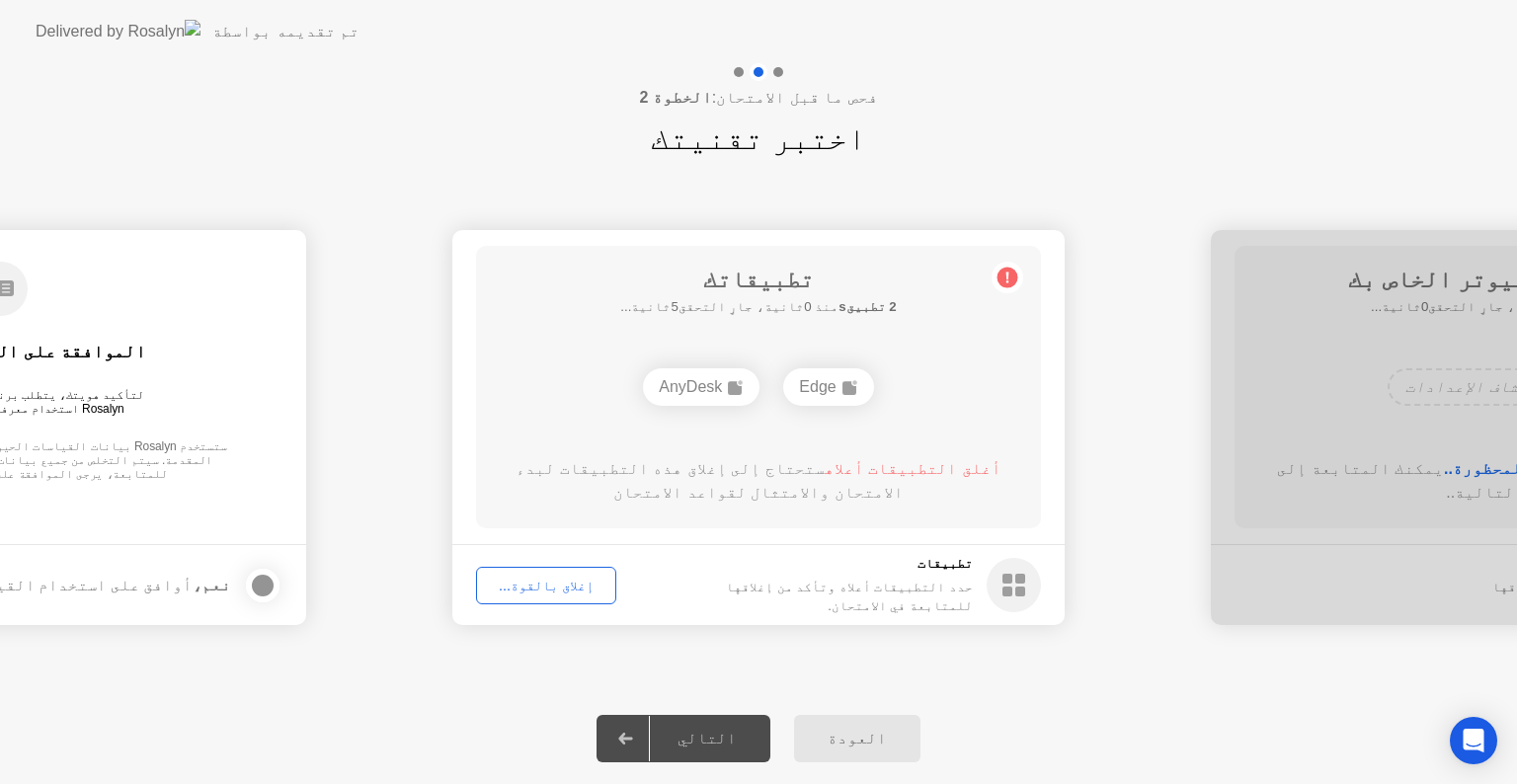 click on "إغلاق بالقوة..." 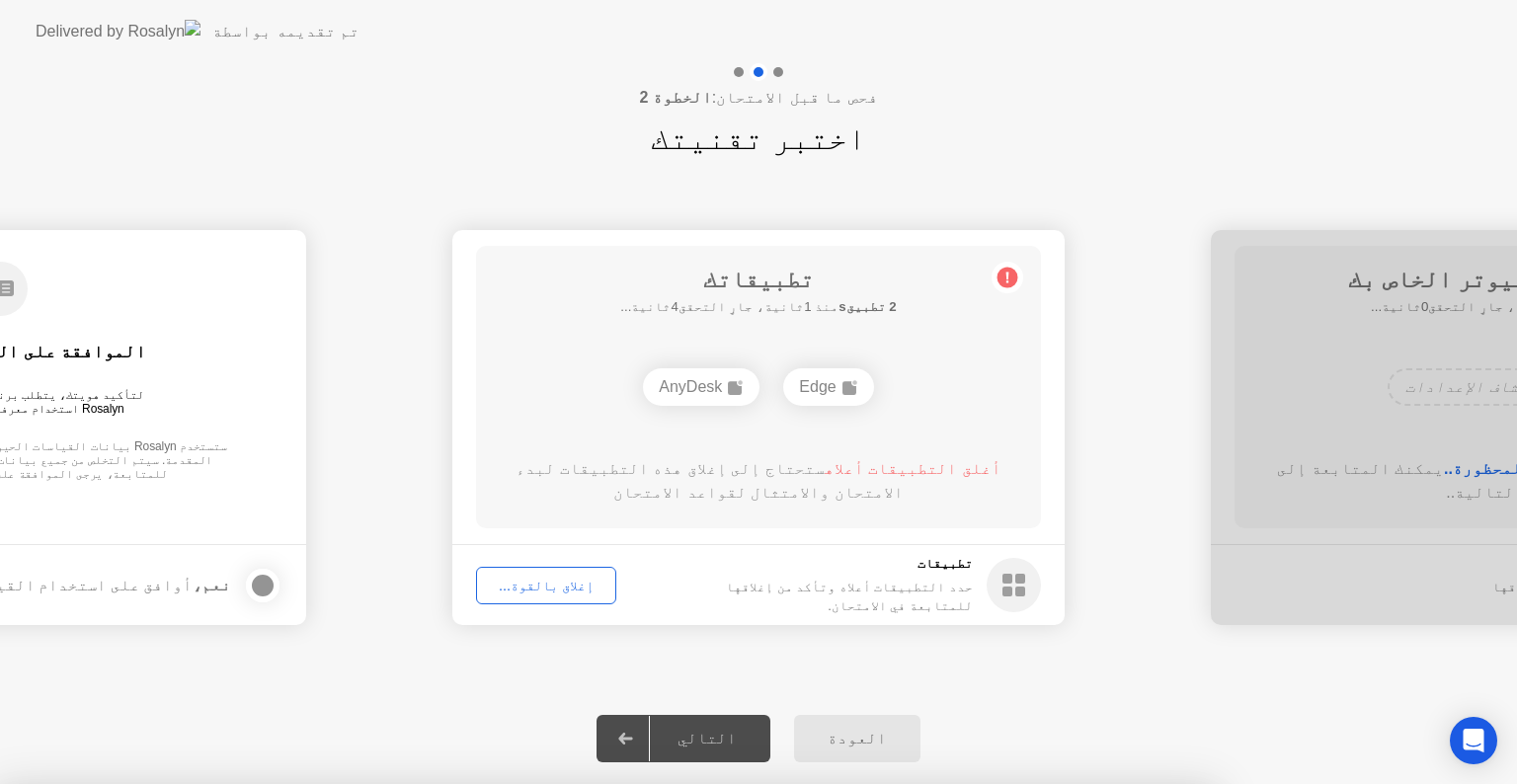 click on "تأكيد" at bounding box center (674, 1057) 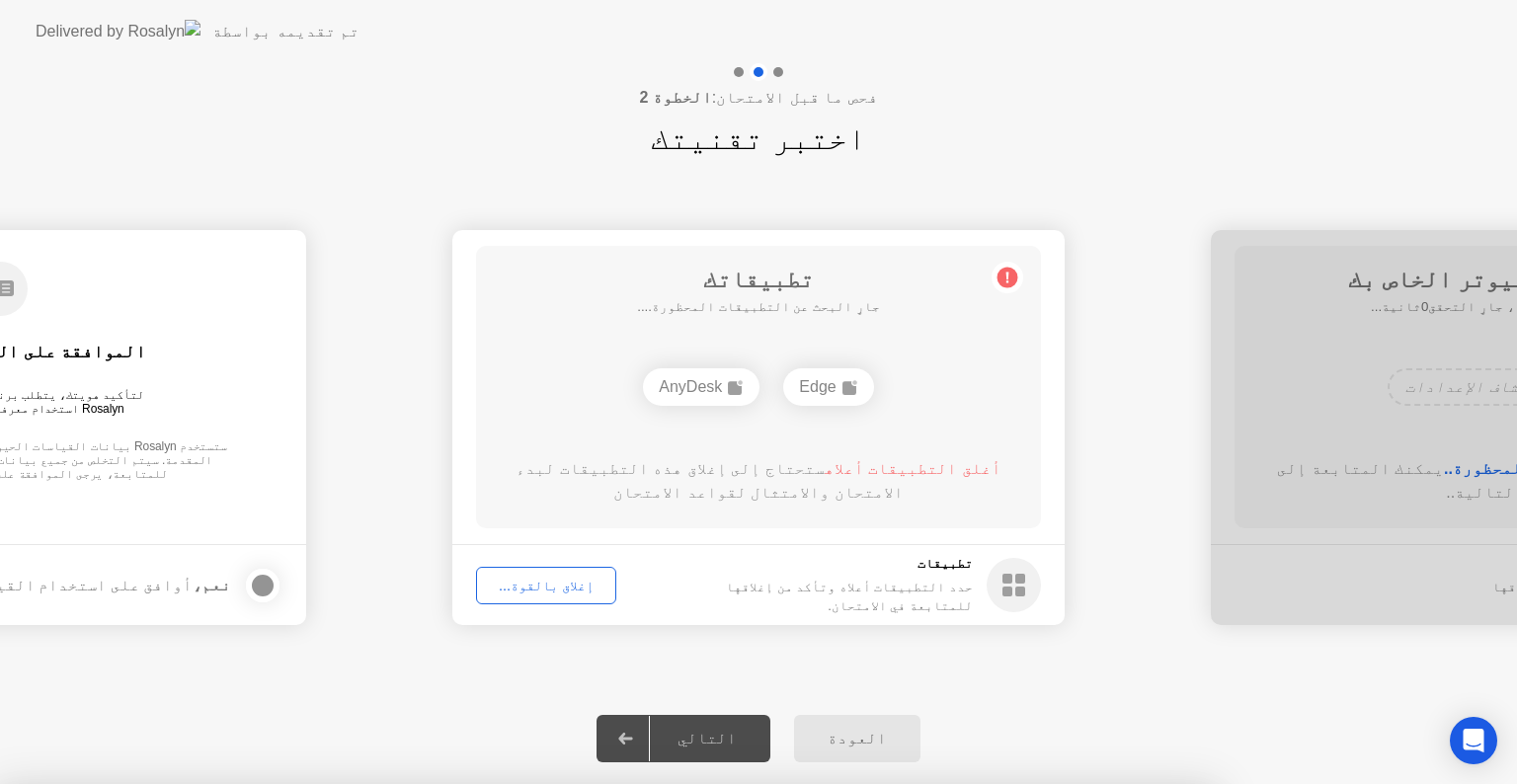 click on "اقرأ المزيد" at bounding box center (669, 1019) 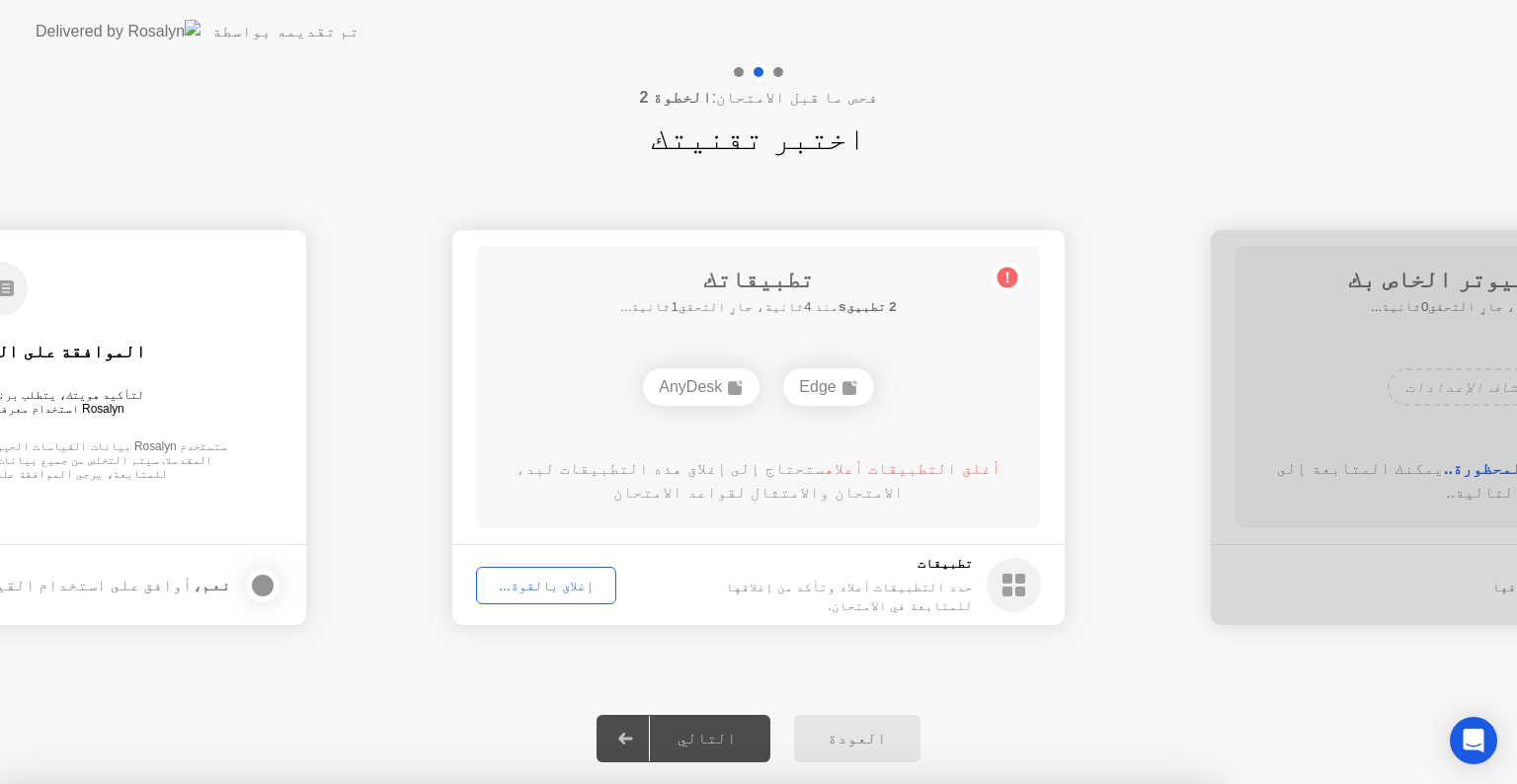 click at bounding box center (758, 1058) 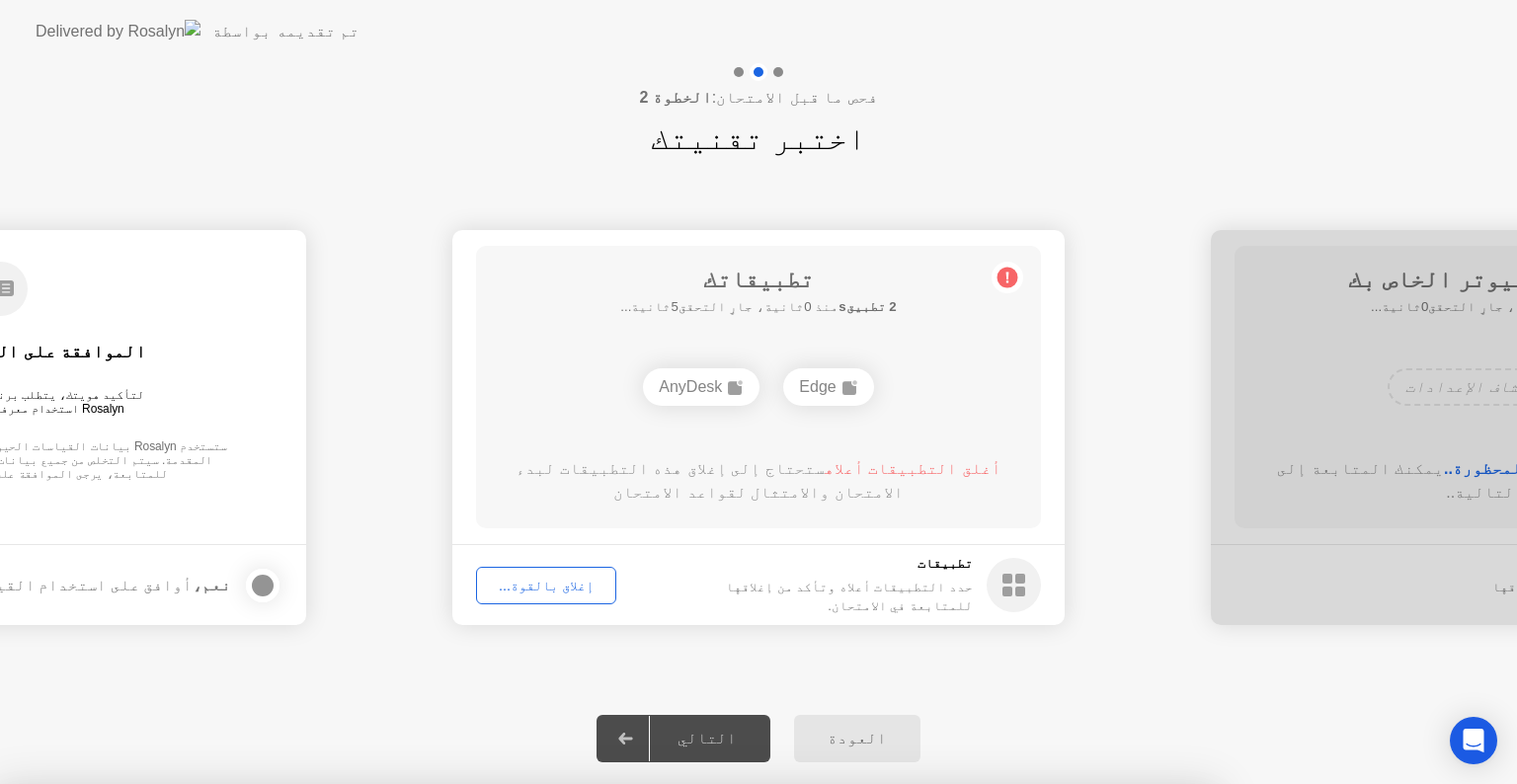 click on "إغلاق" at bounding box center (514, 1293) 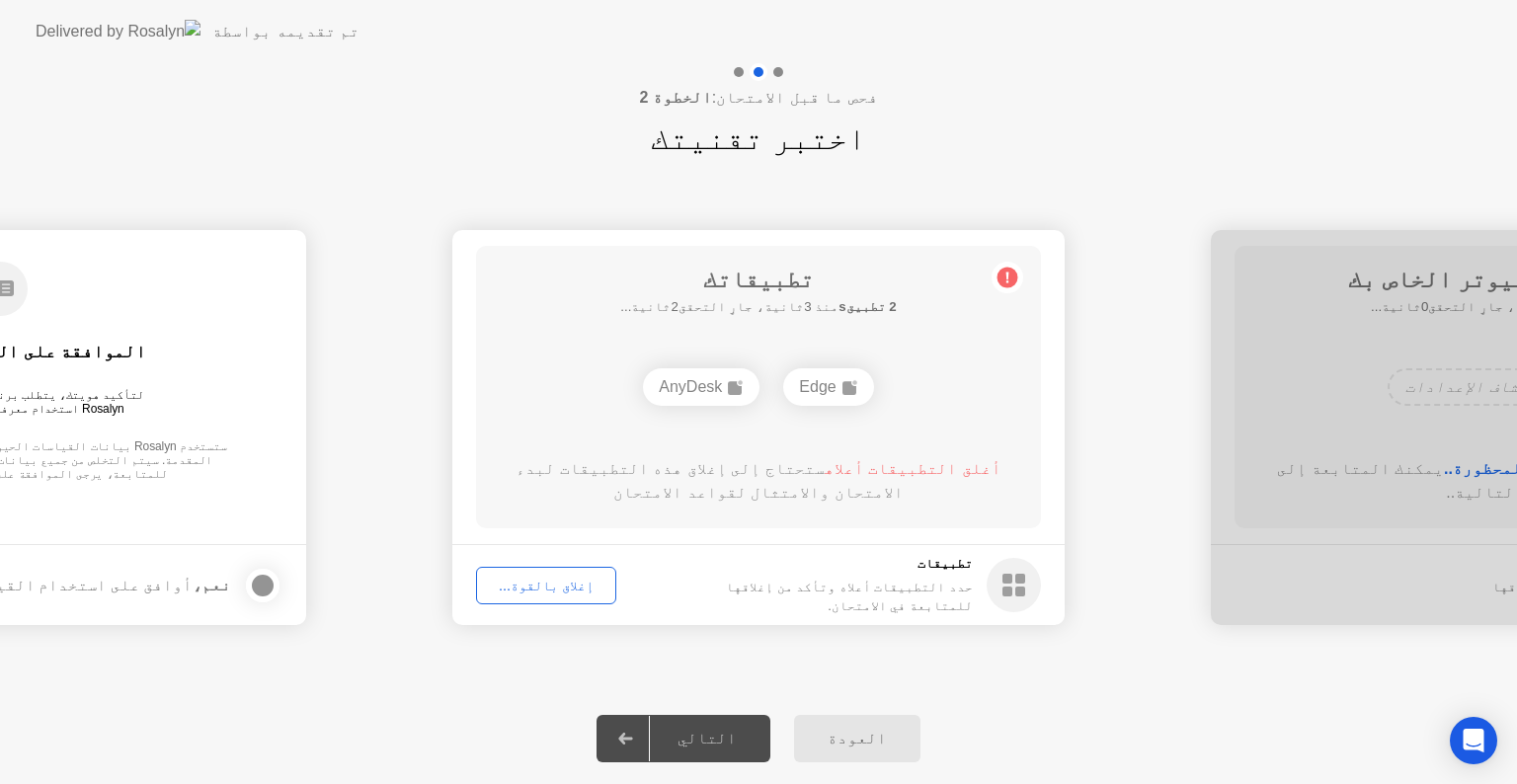click on "إغلاق بالقوة..." 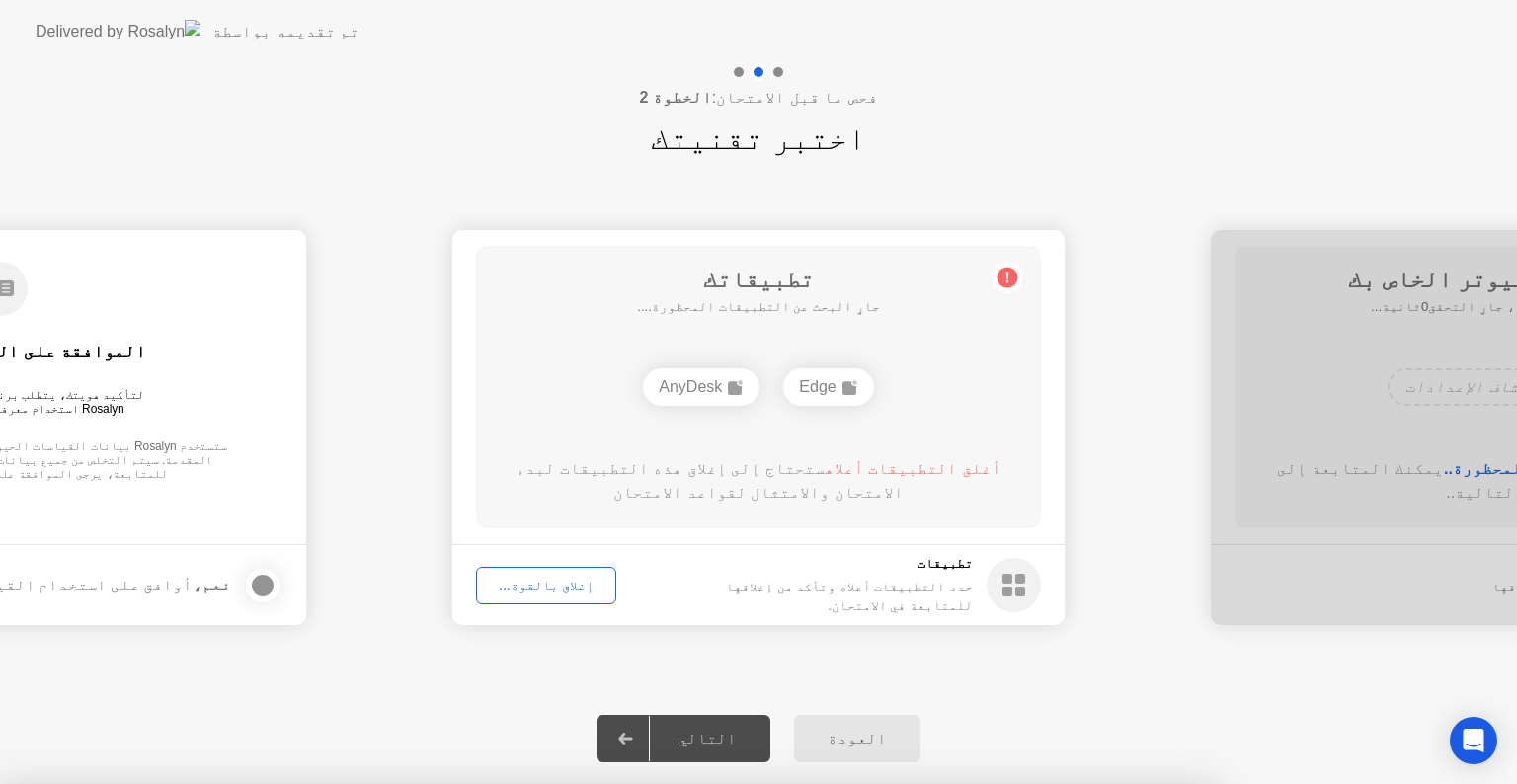click on "تأكيد" at bounding box center (674, 1057) 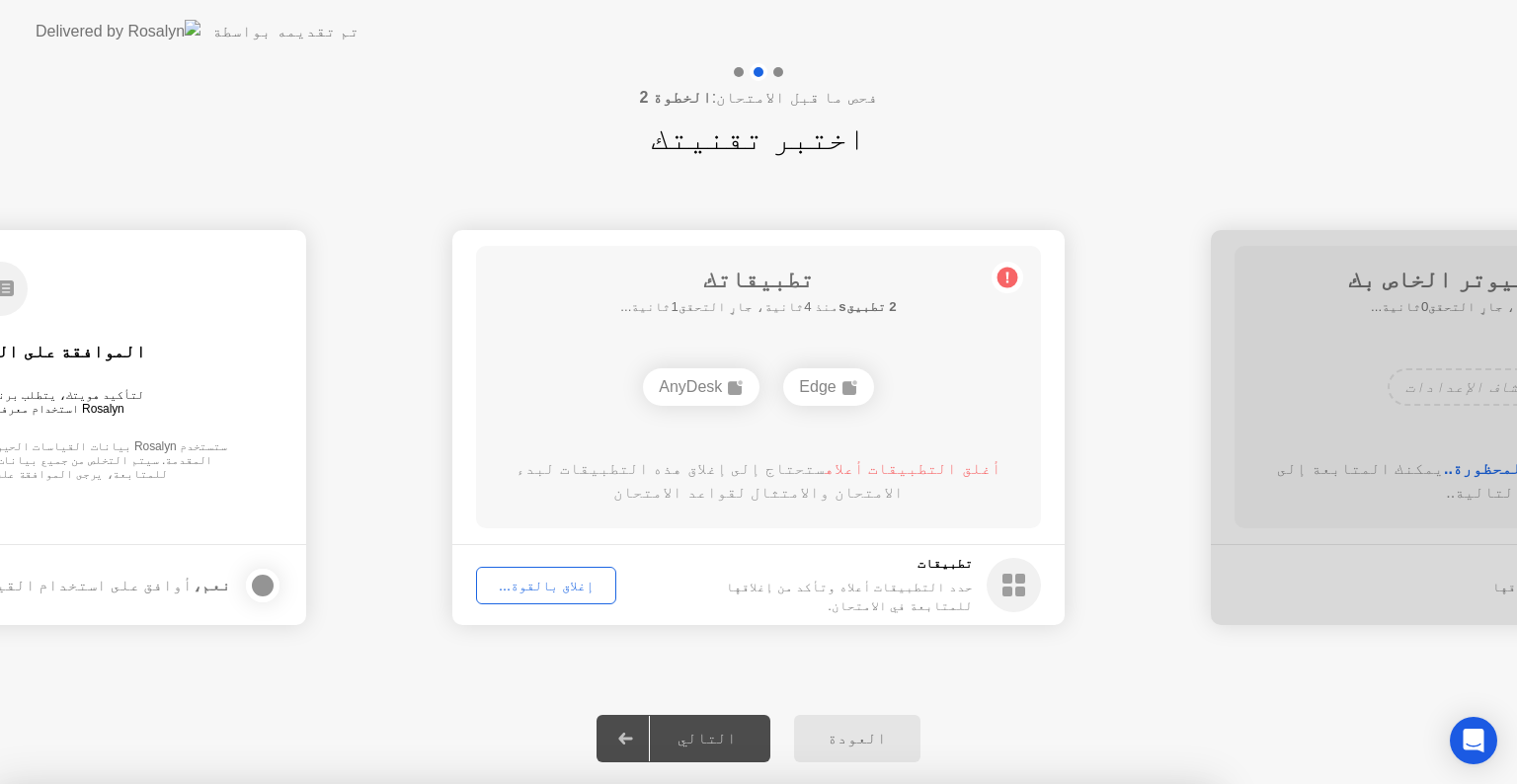 click at bounding box center [758, 784] 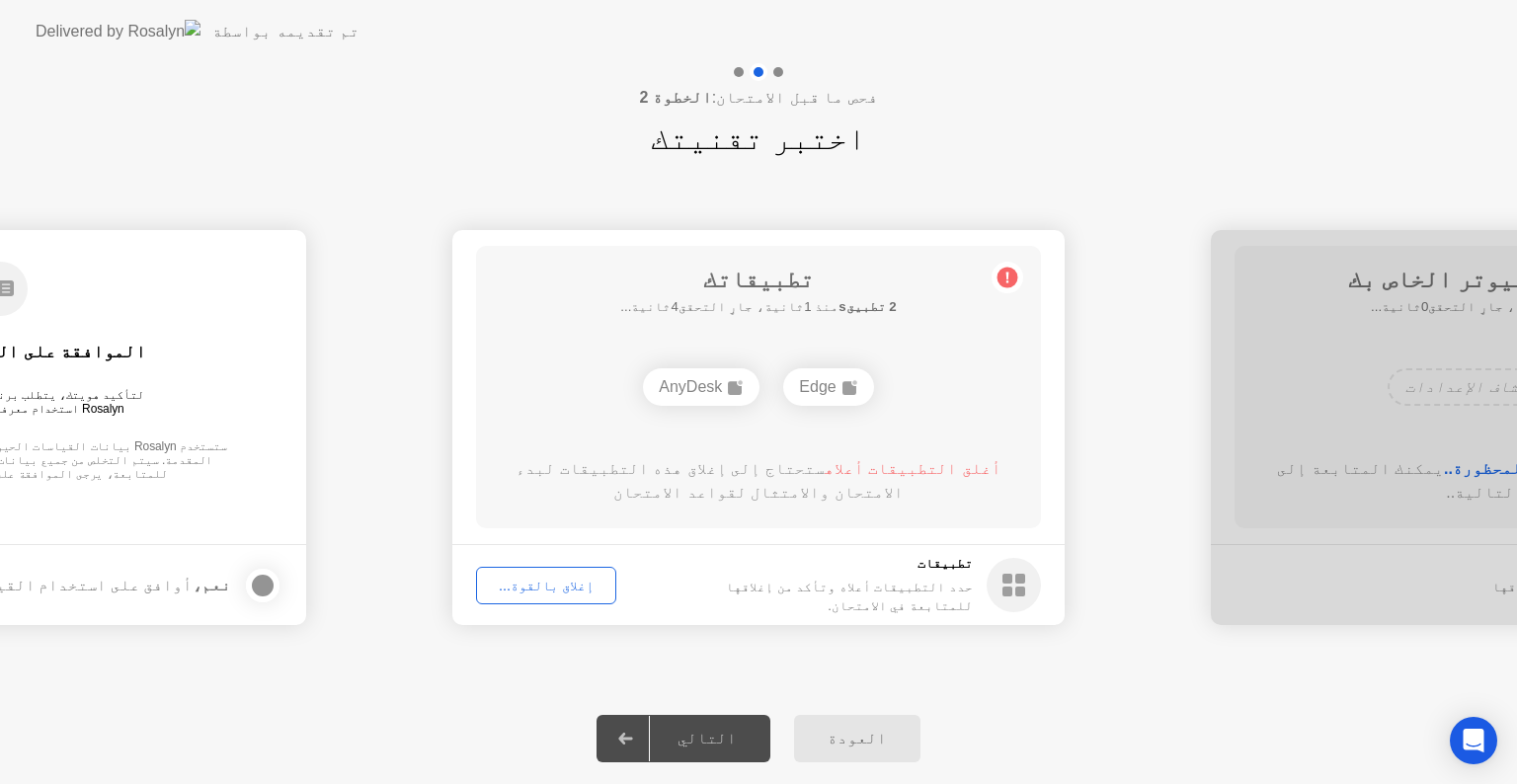 type 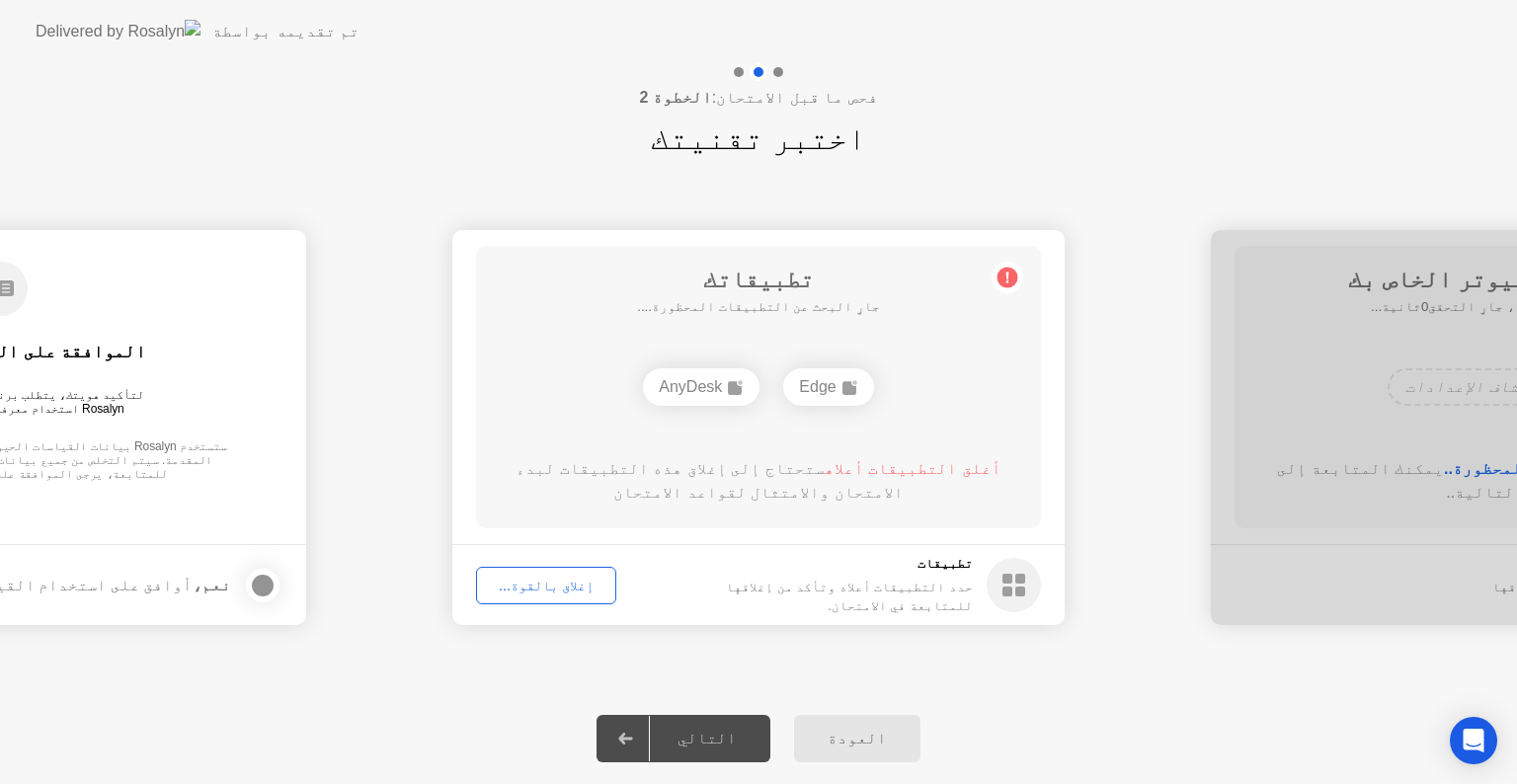click on "إغلاق بالقوة..." 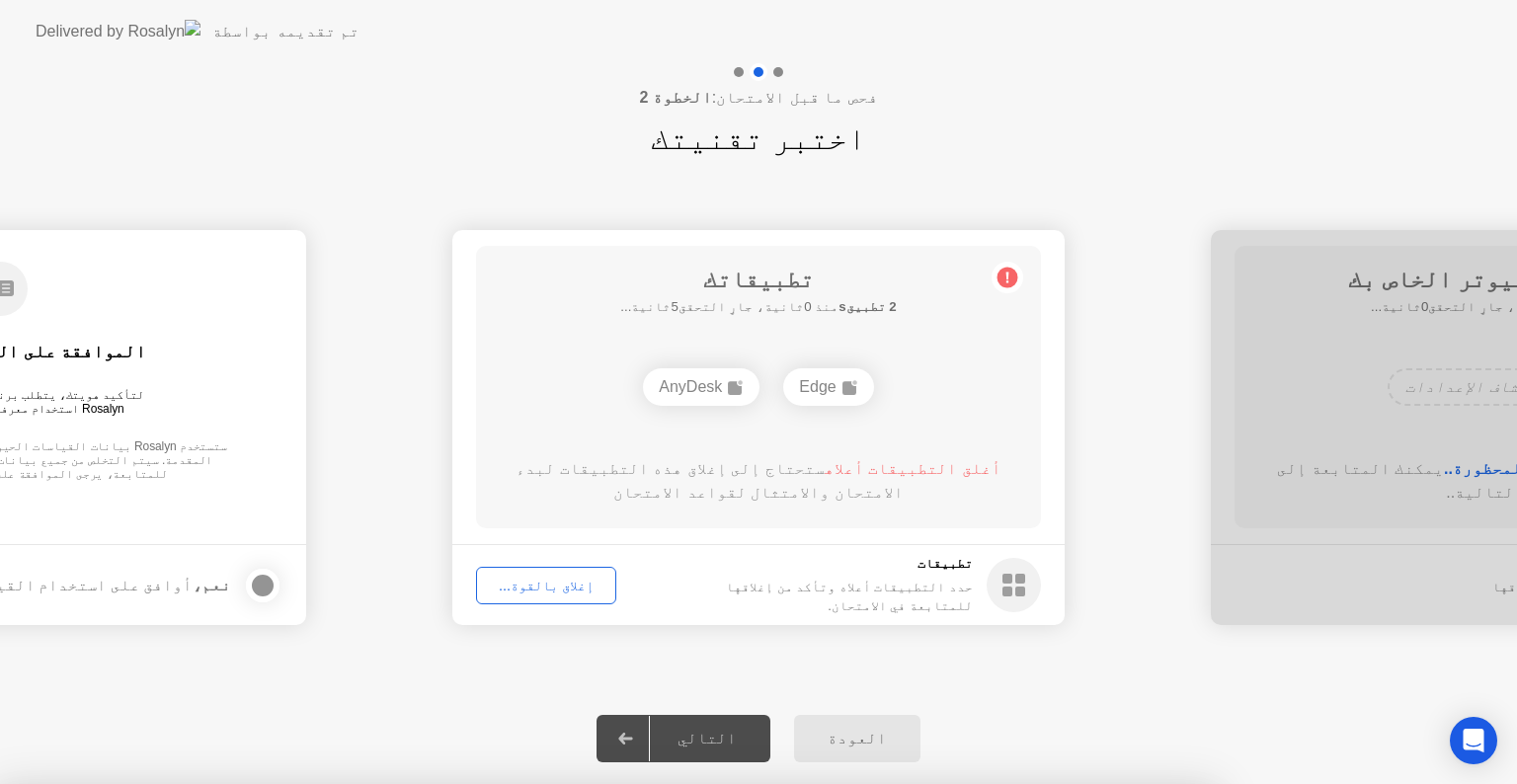 click on "تأكيد" at bounding box center [674, 1057] 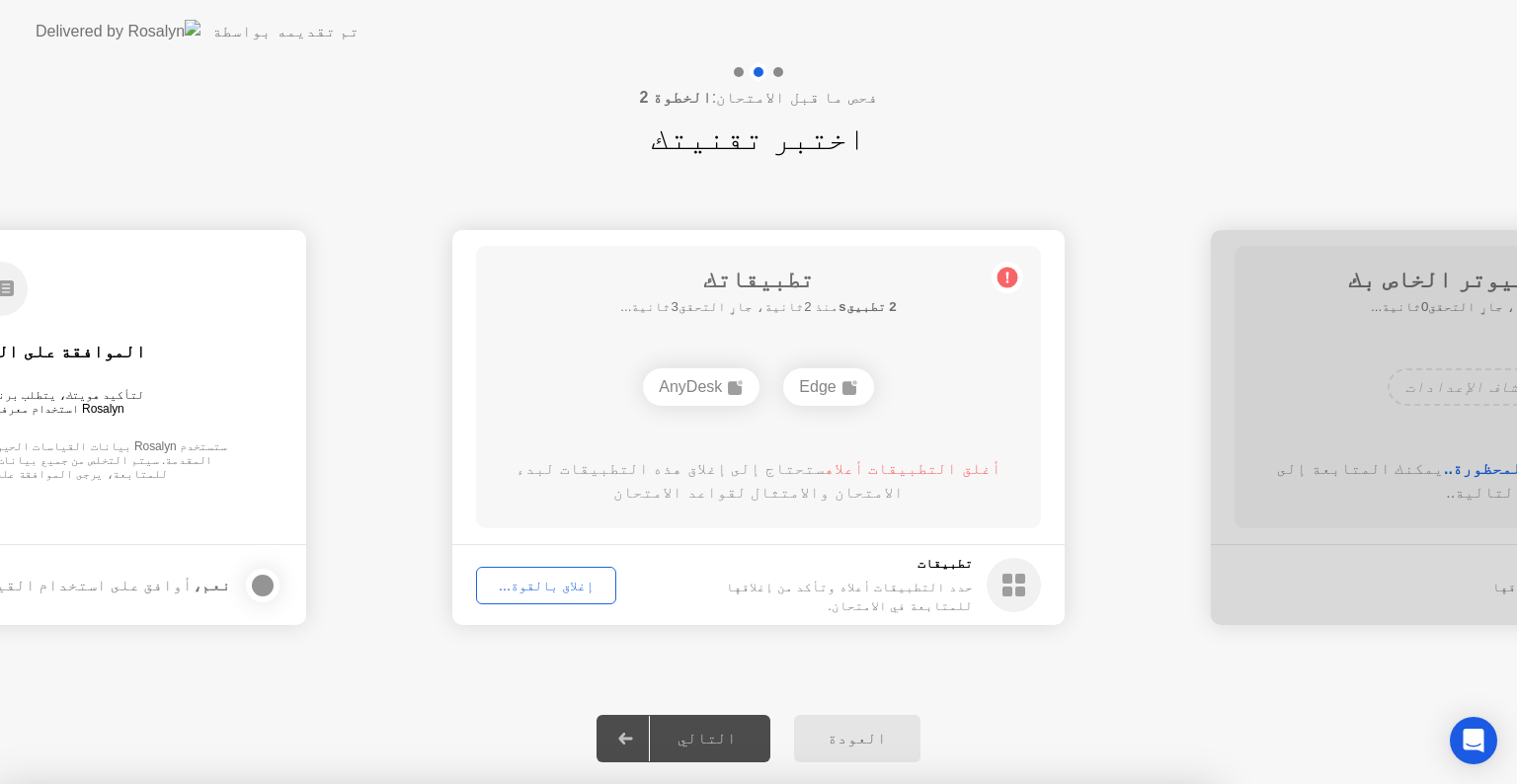 click at bounding box center [758, 784] 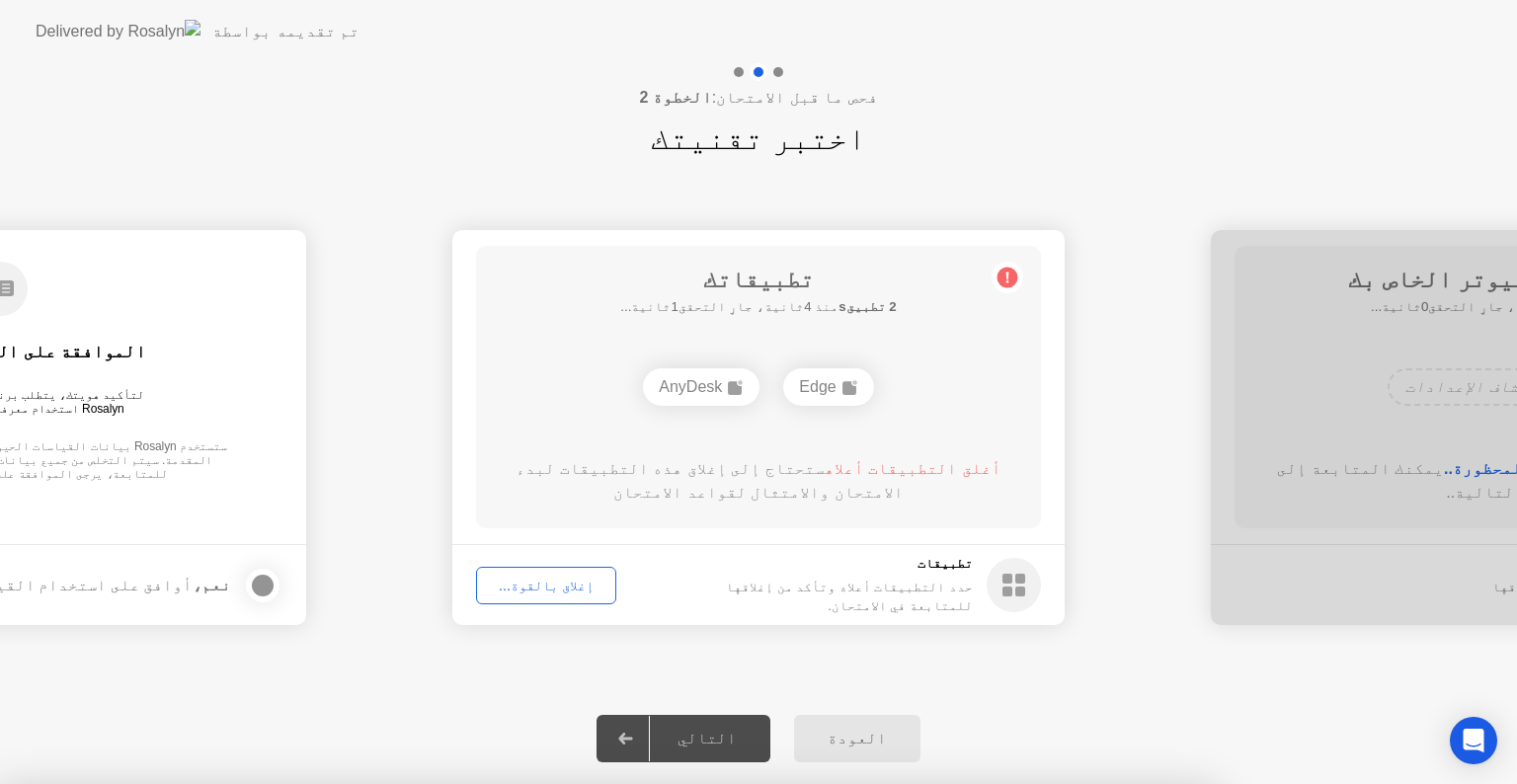 click at bounding box center [758, 784] 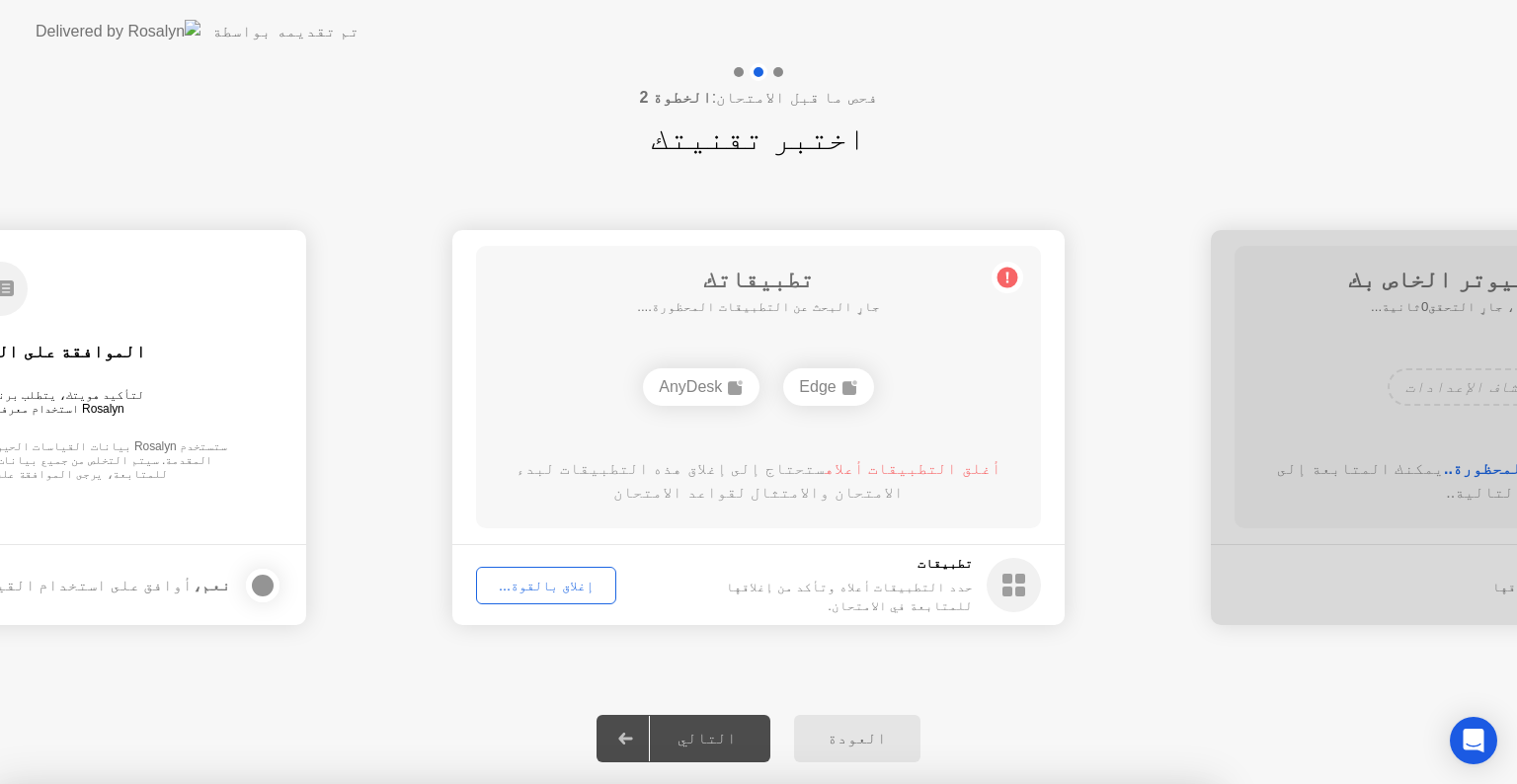 click on "إغلاق" at bounding box center [514, 1019] 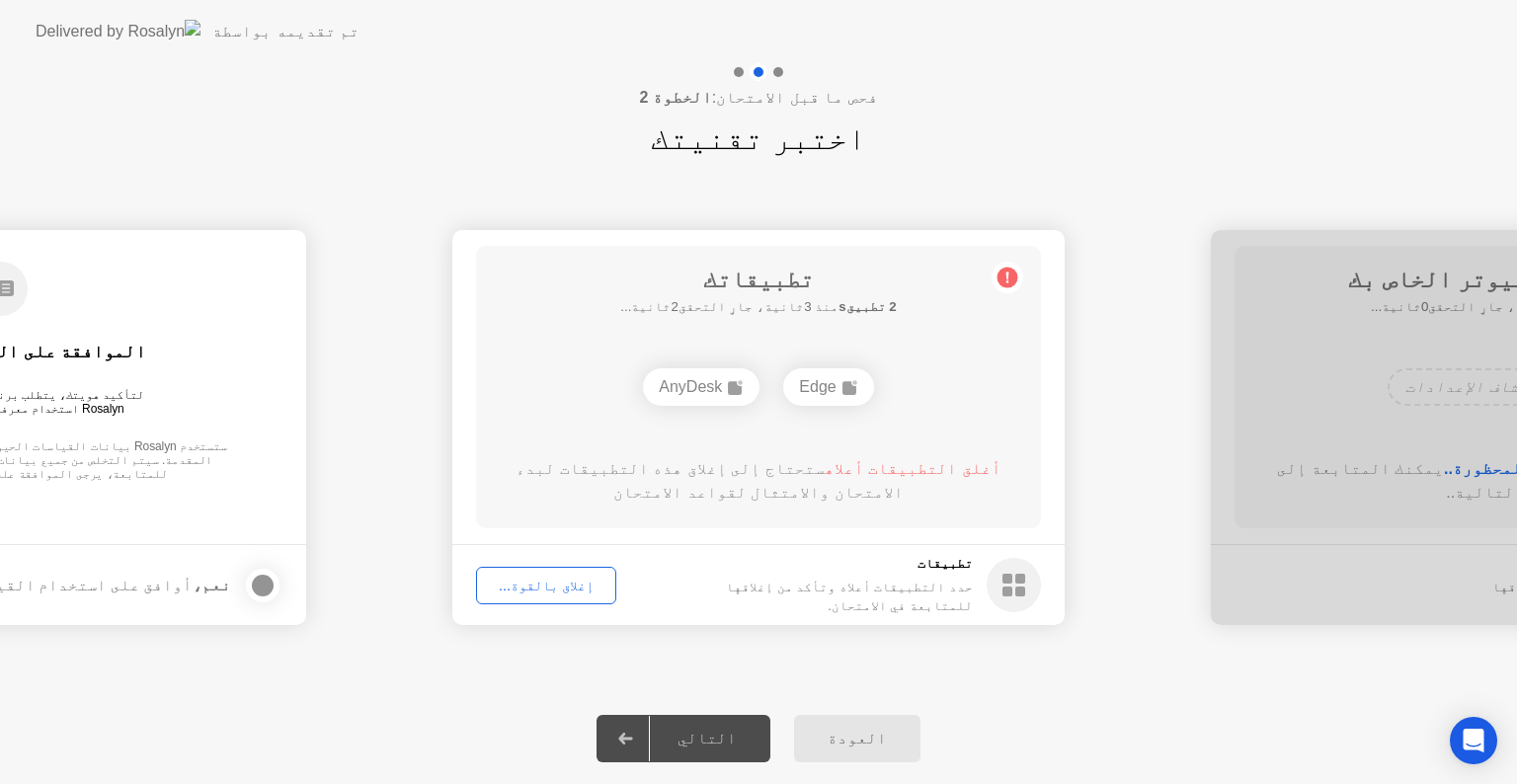 click on "التالي" 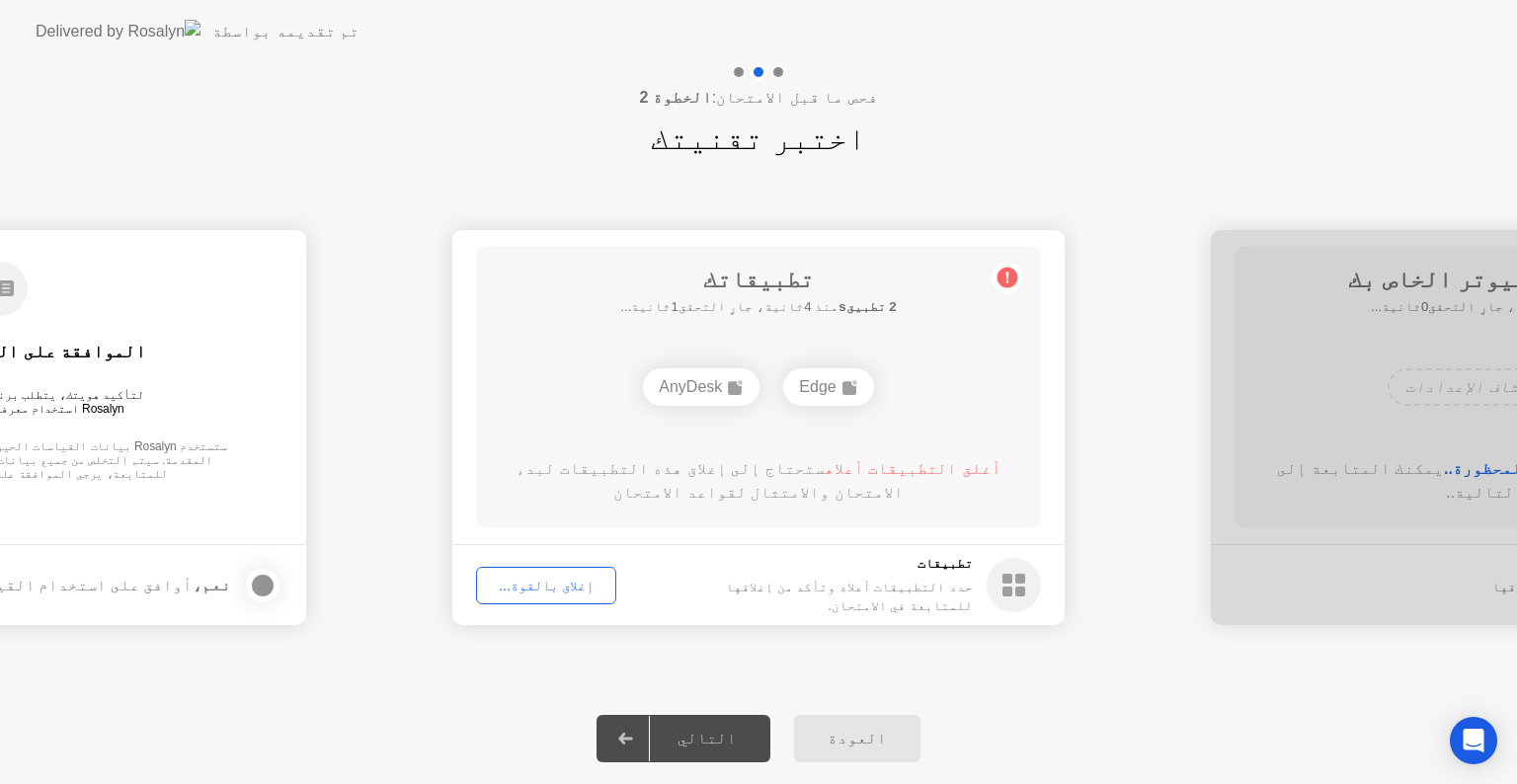 click 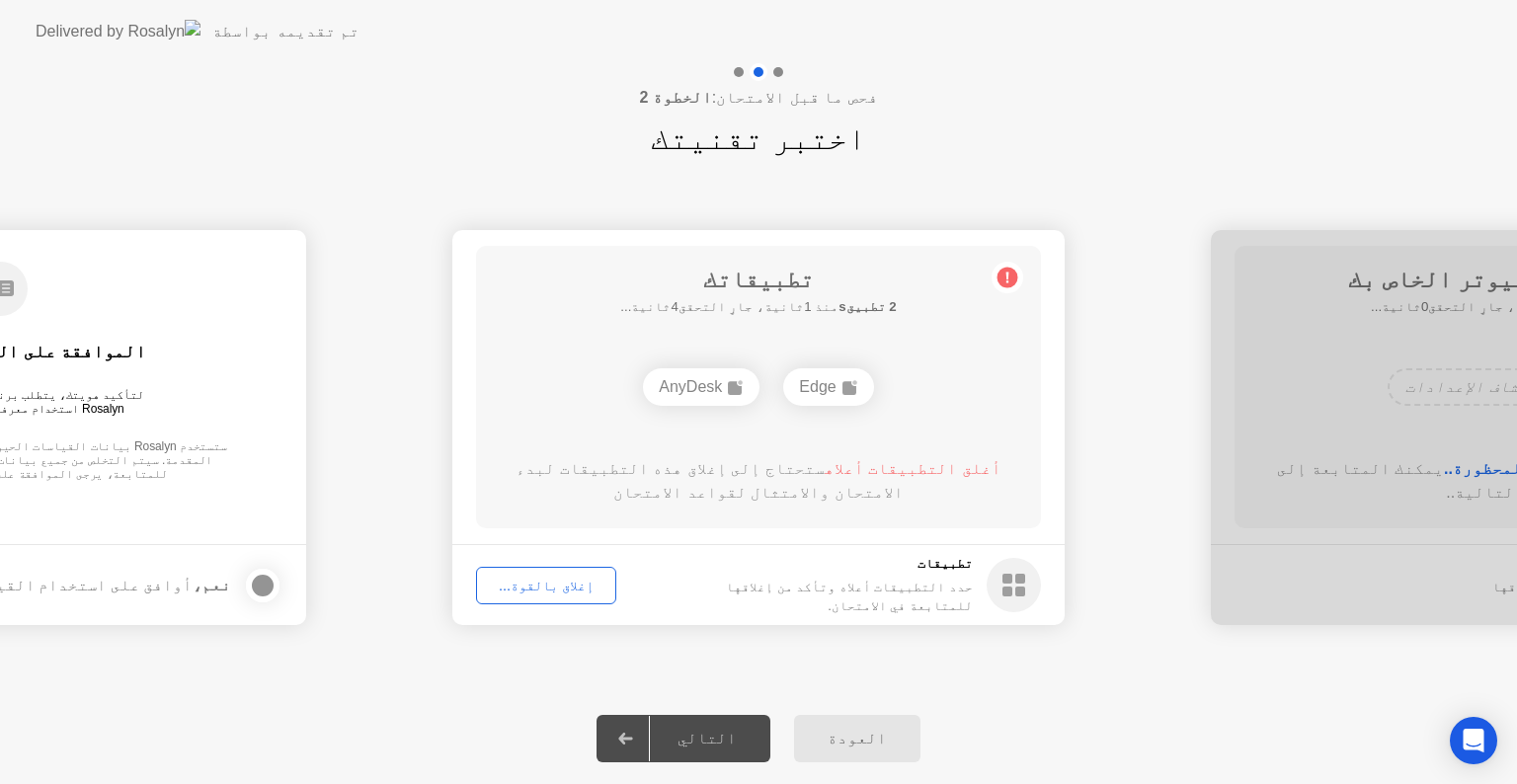 click on "AnyDesk" 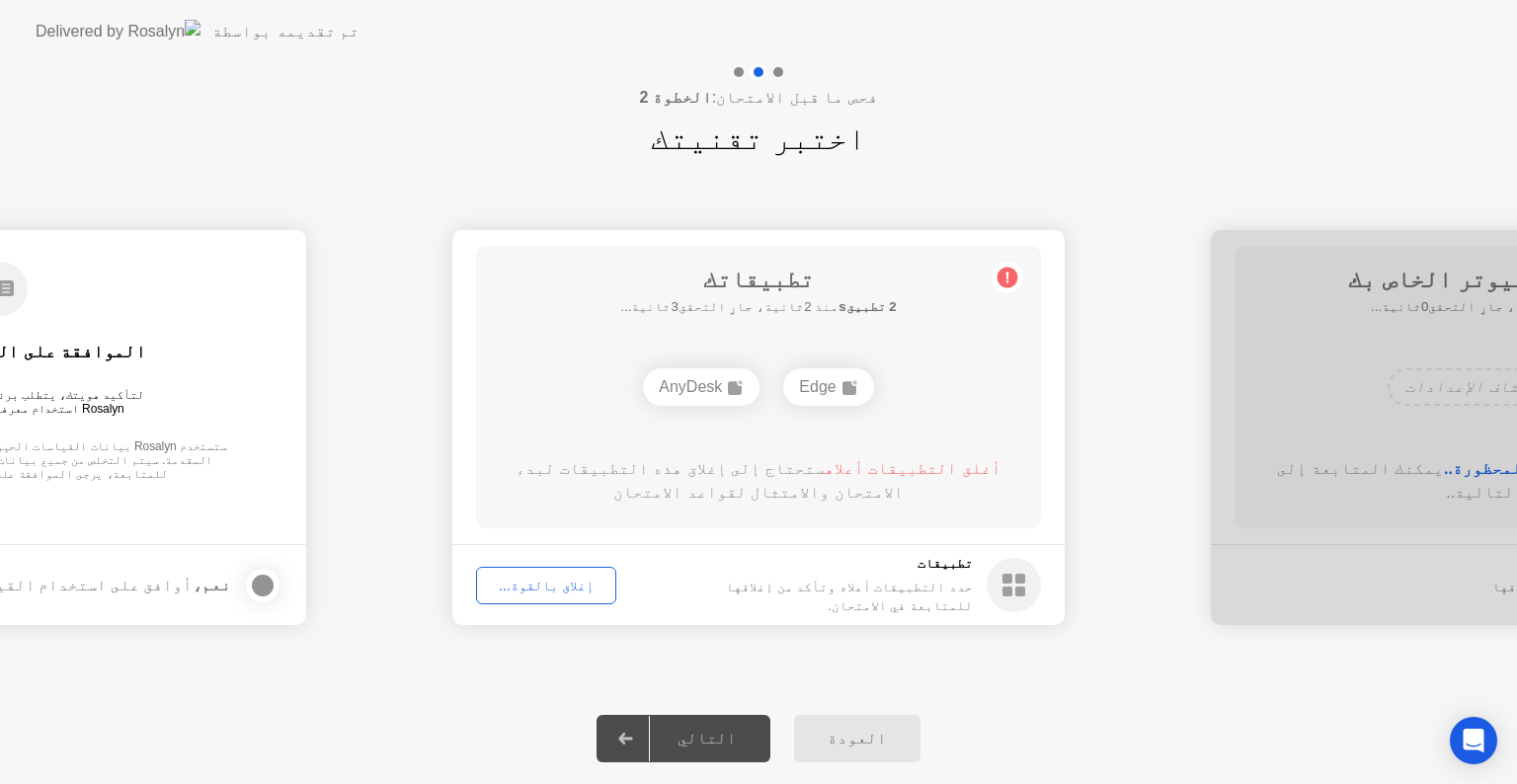 click on "AnyDesk" 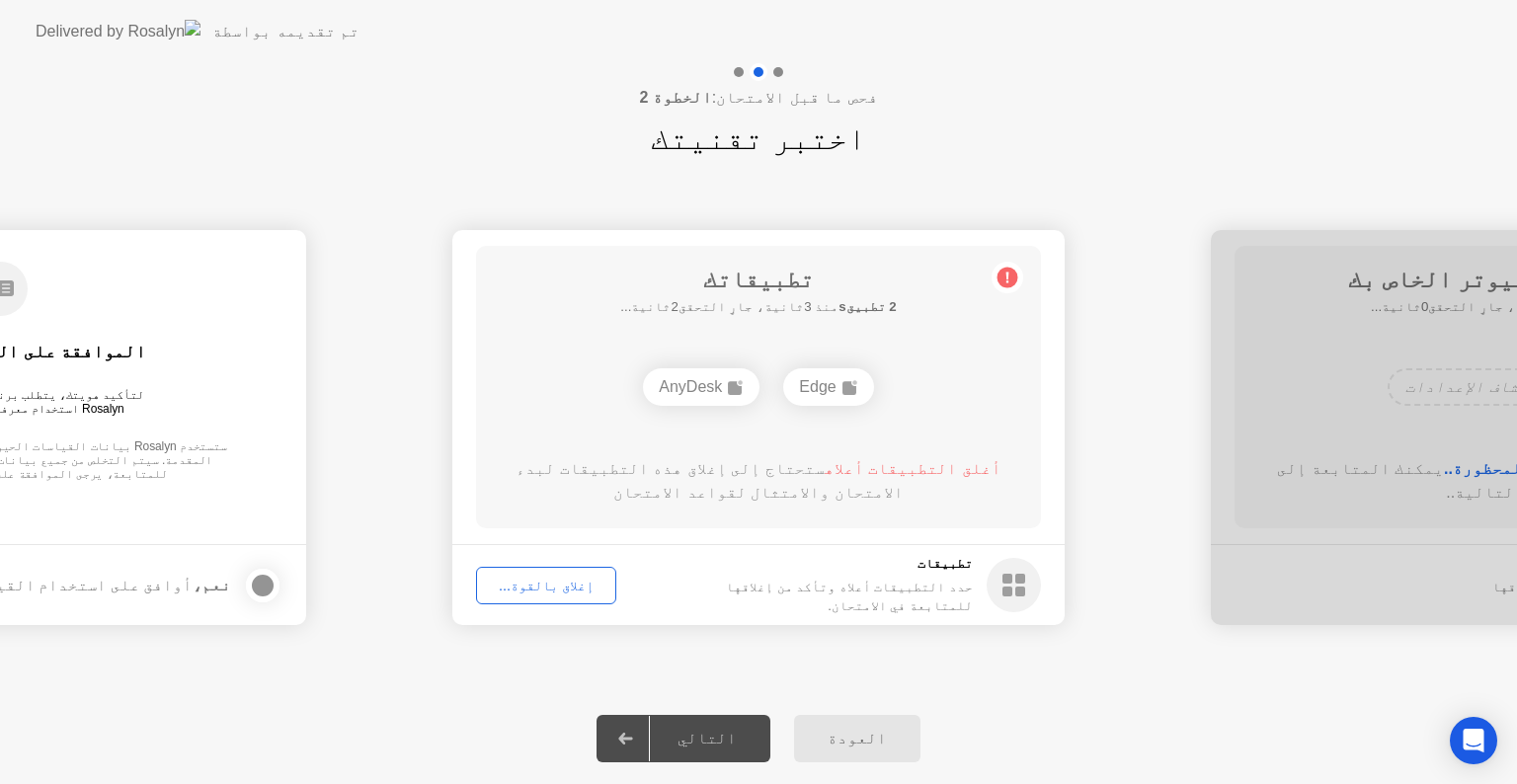 click on "AnyDesk" 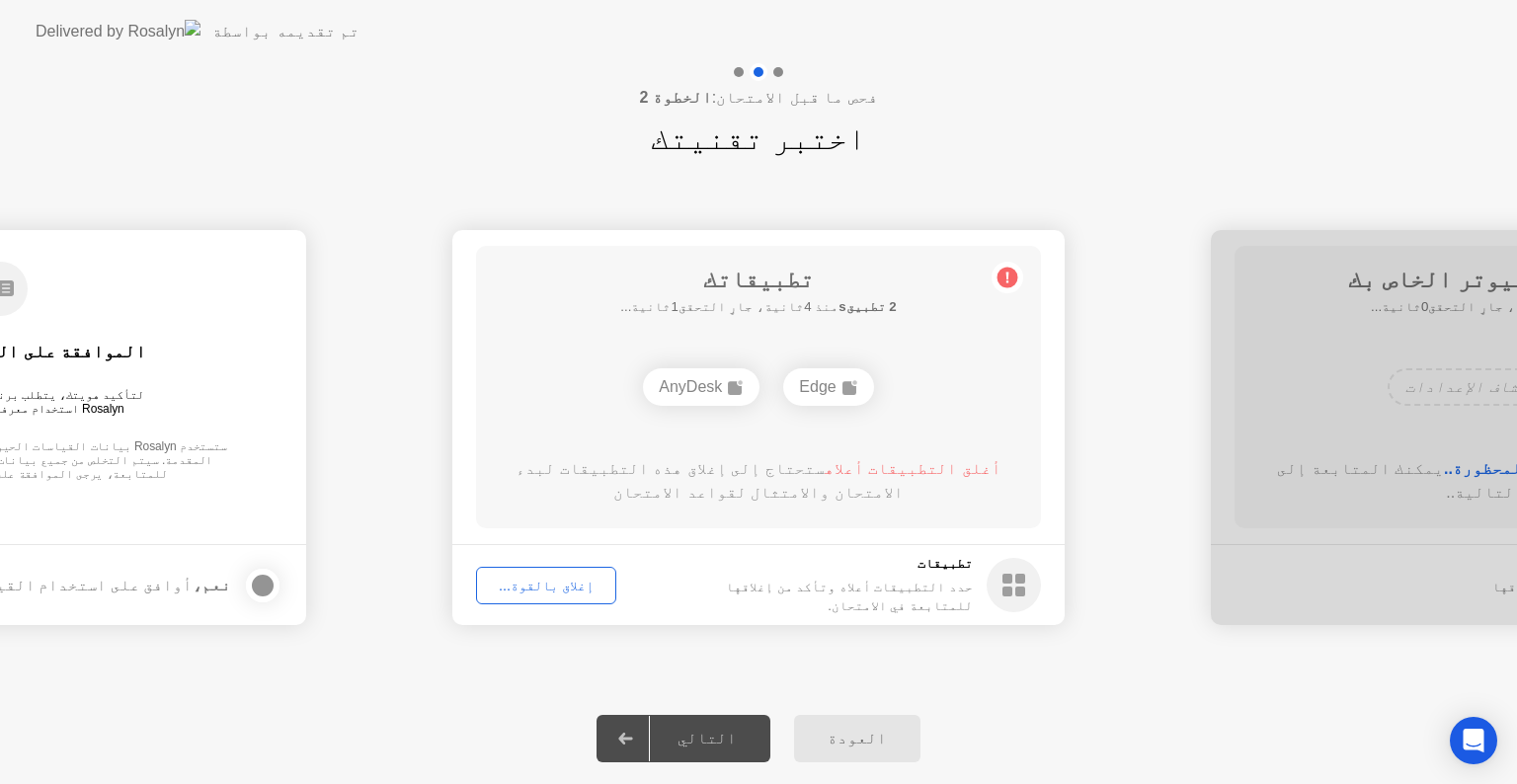 click on "Edge" 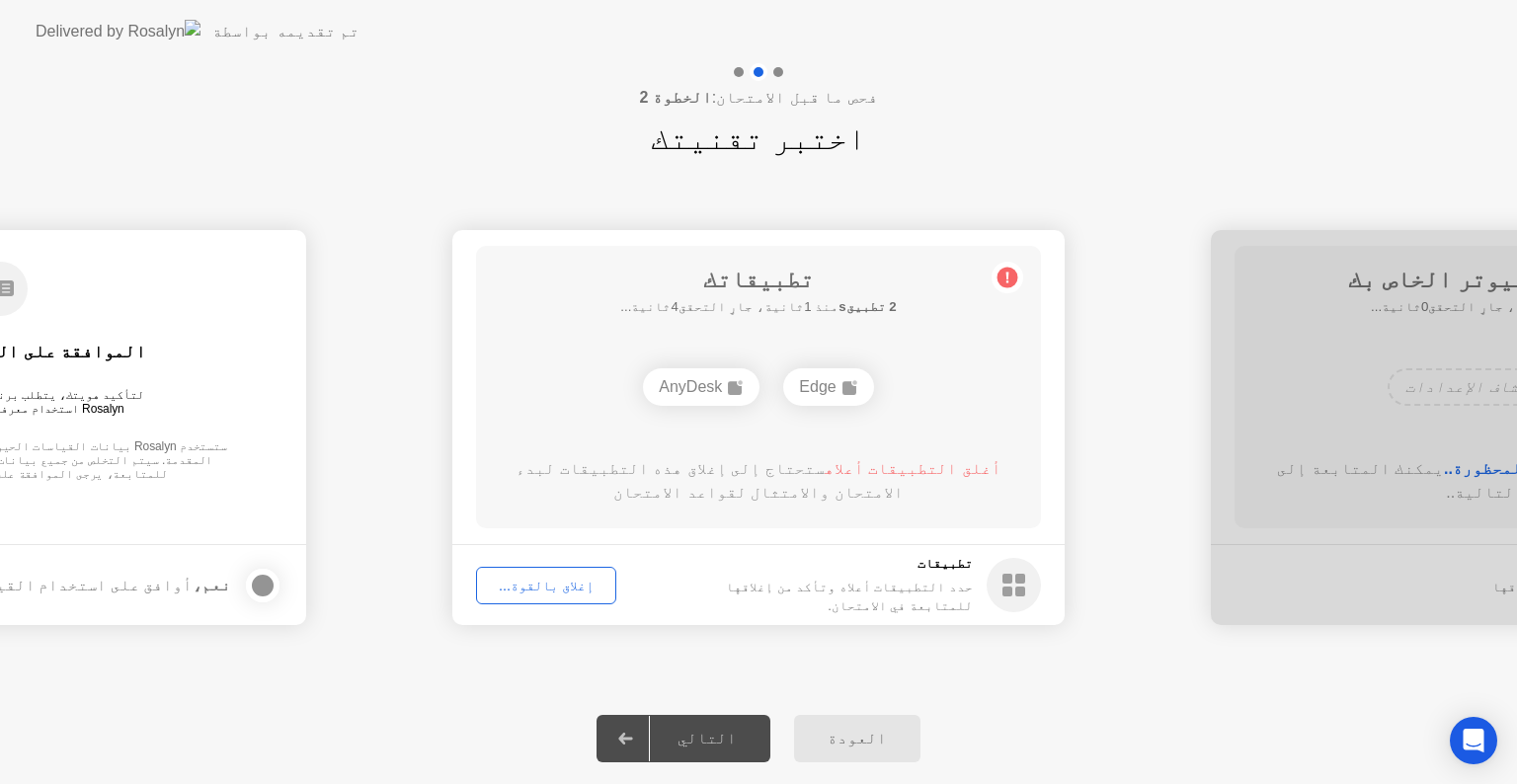 click 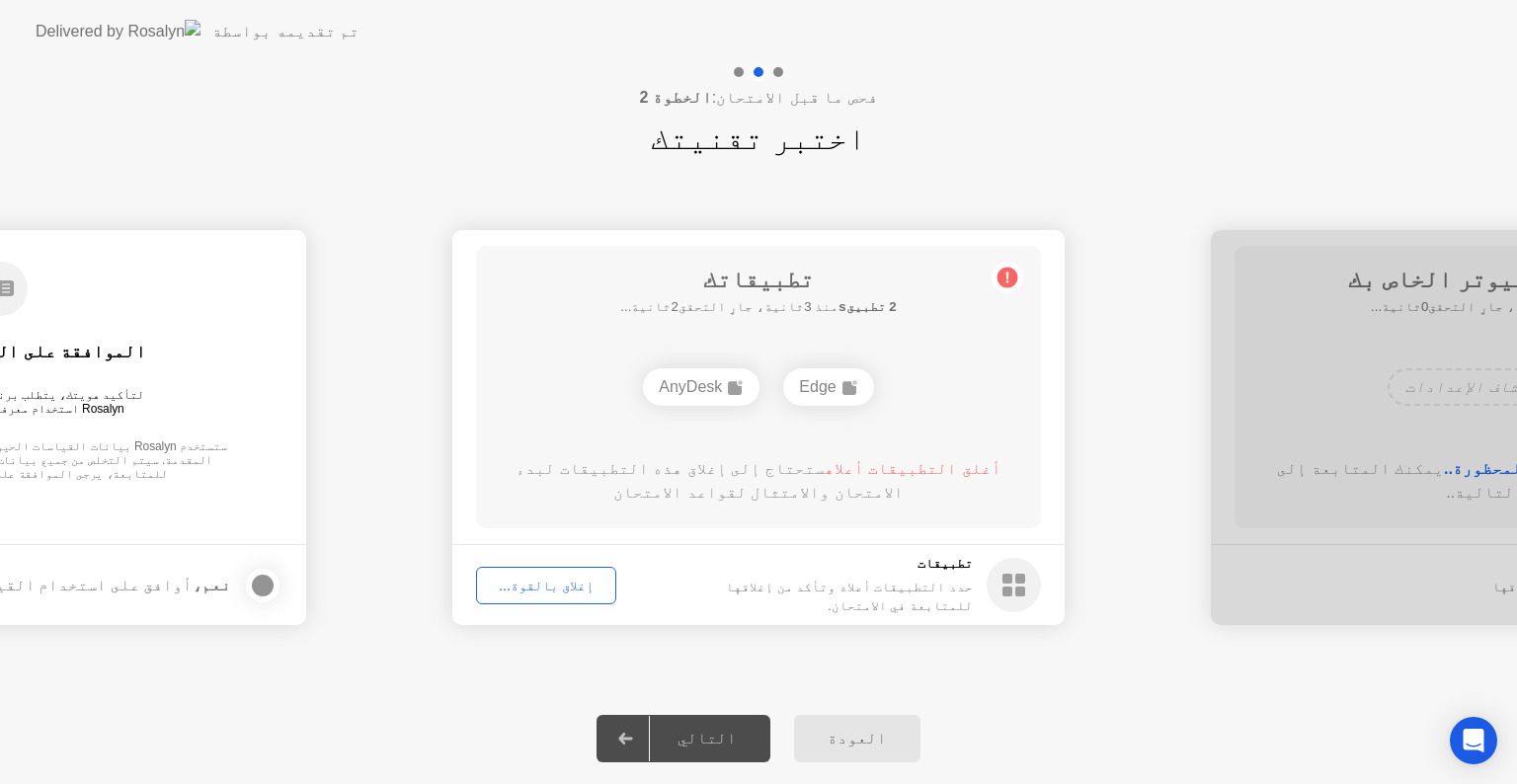 click 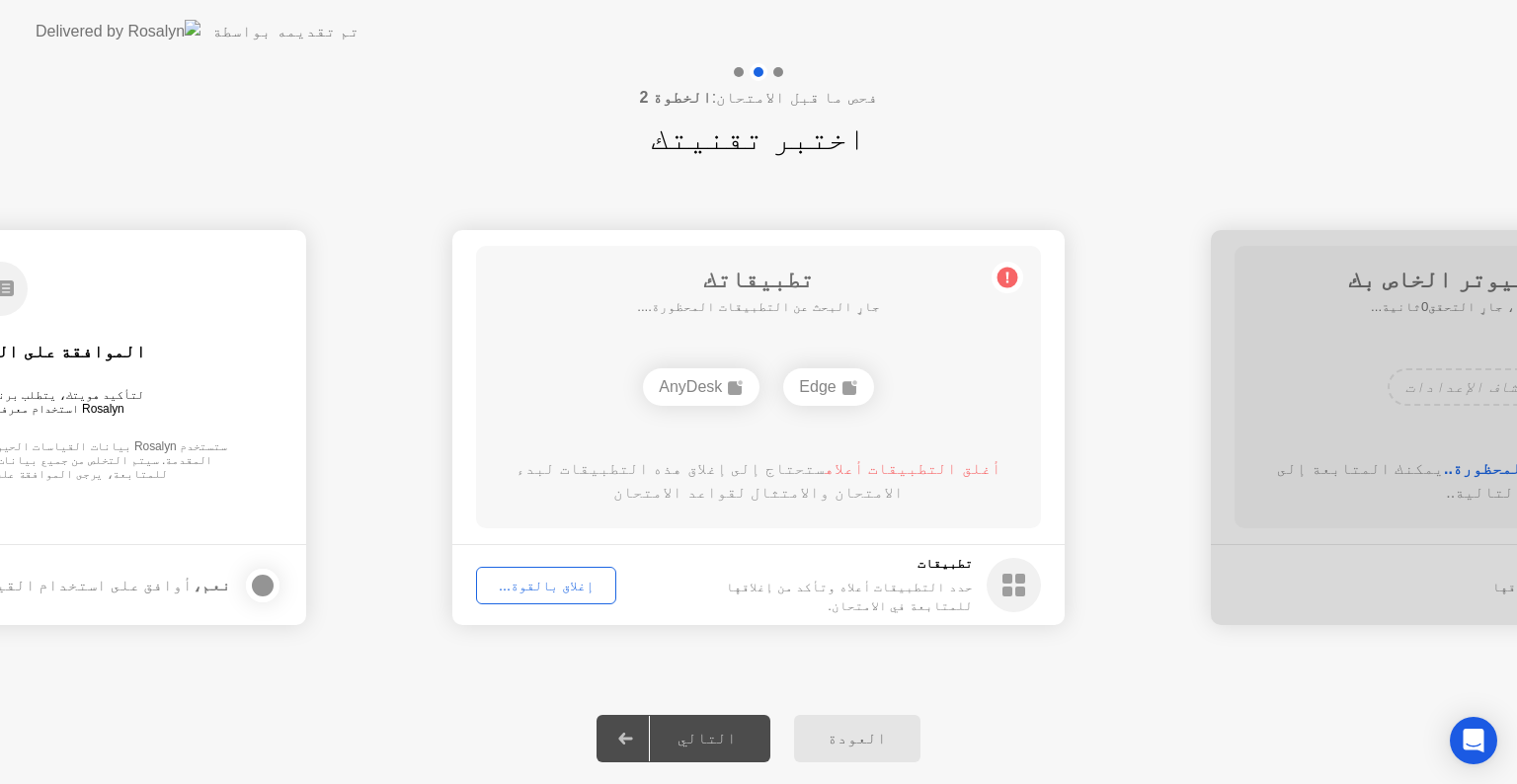 click on "تطبيقات حدد التطبيقات أعلاه وتأكد من إغلاقها للمتابعة في الامتحان. إغلاق بالقوة..." 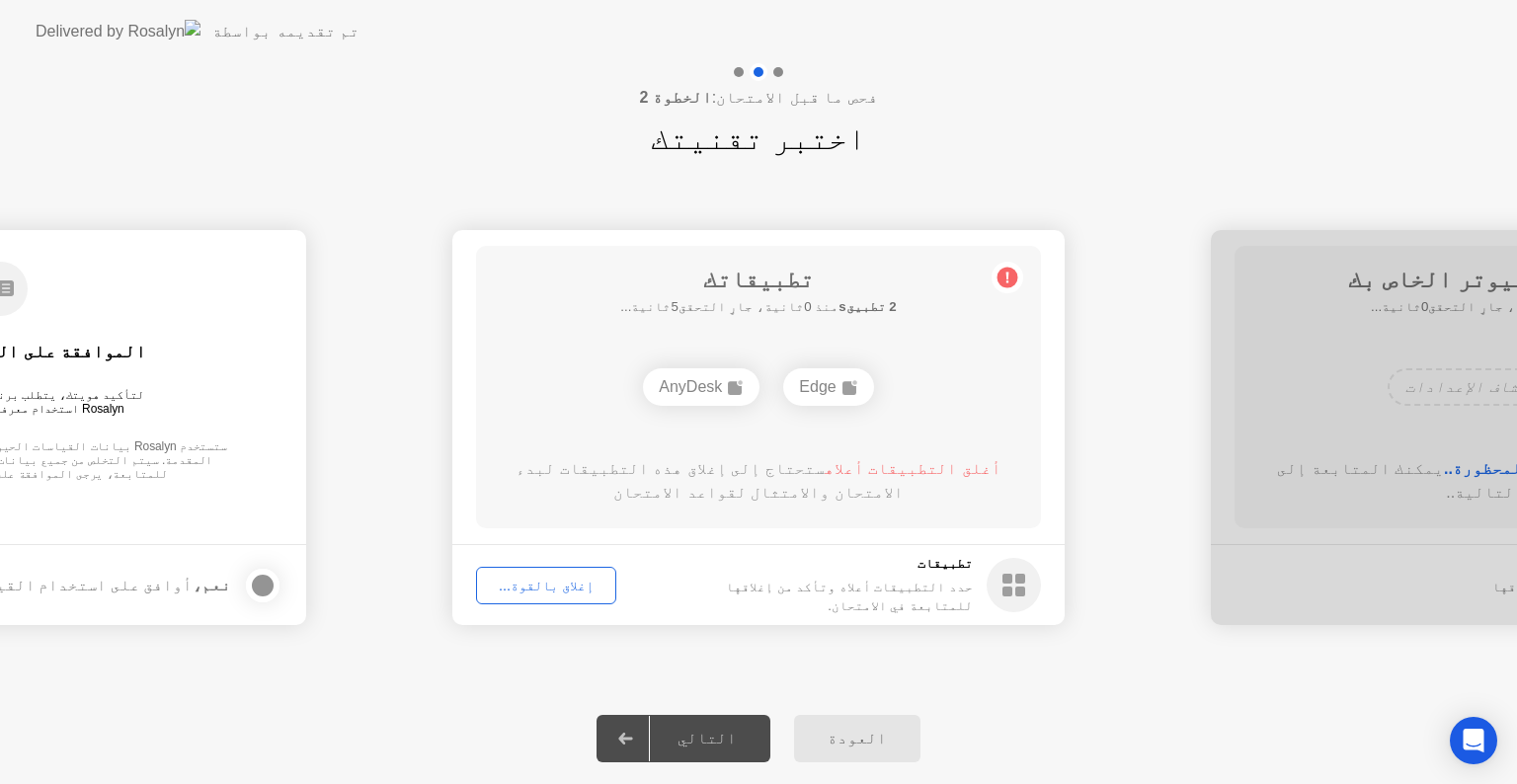 click on "تطبيقات حدد التطبيقات أعلاه وتأكد من إغلاقها للمتابعة في الامتحان." 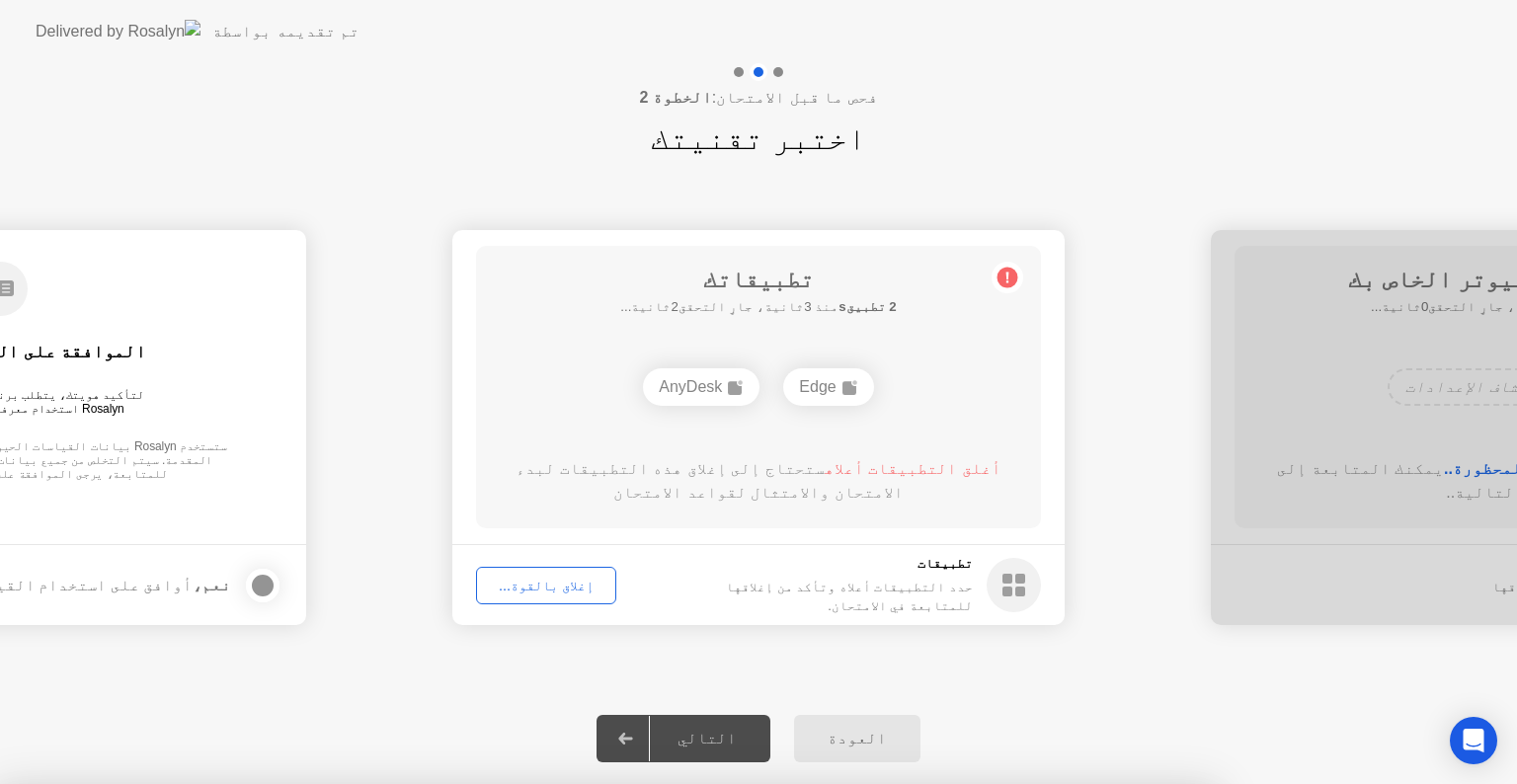 click on "لا" at bounding box center [654, 896] 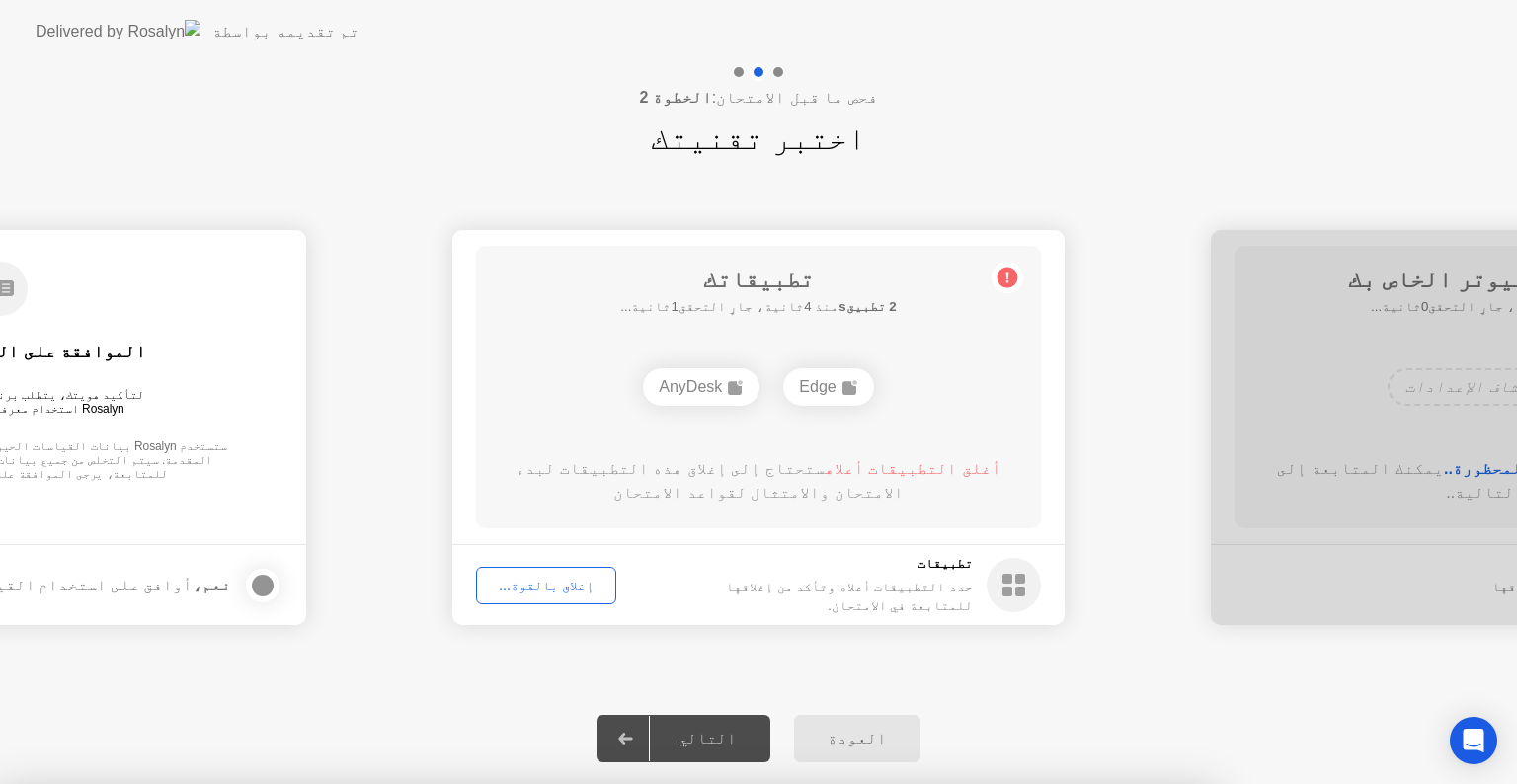 click on "إغلاق التطبيق" at bounding box center [698, 1023] 